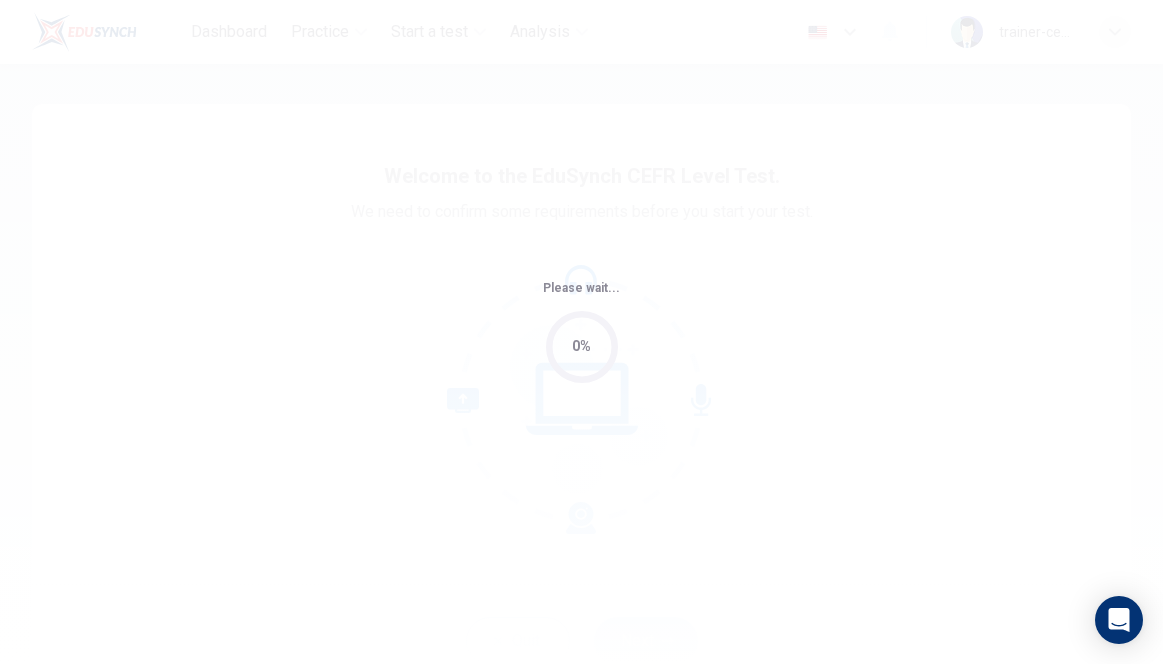 scroll, scrollTop: 0, scrollLeft: 0, axis: both 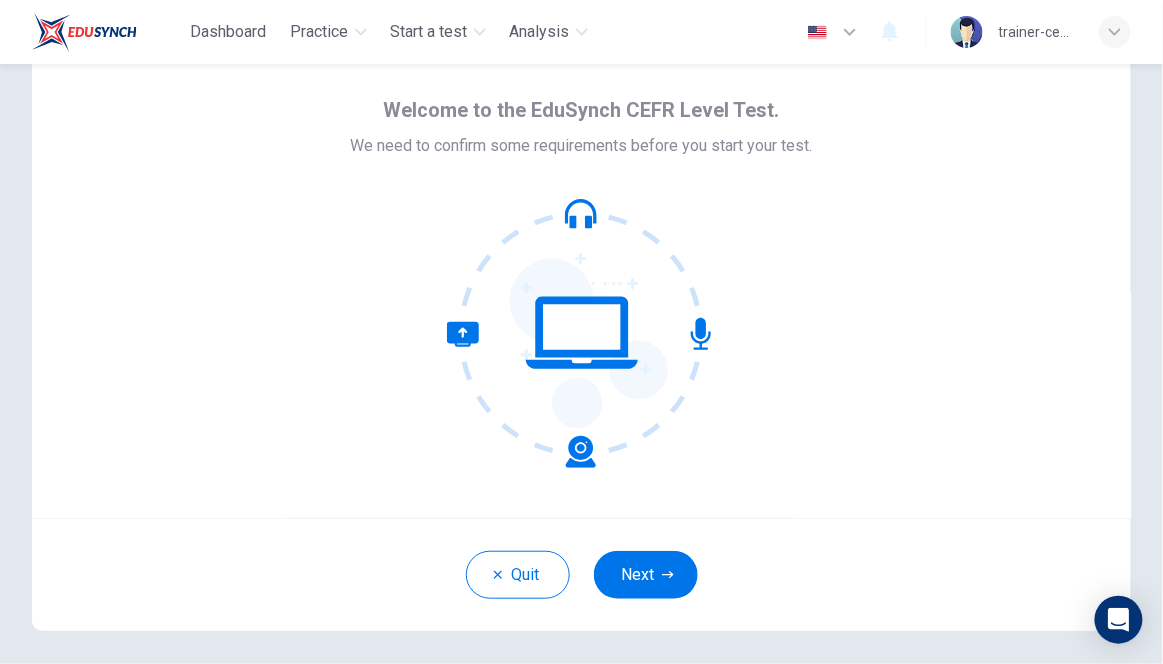 click on "Next" at bounding box center (646, 575) 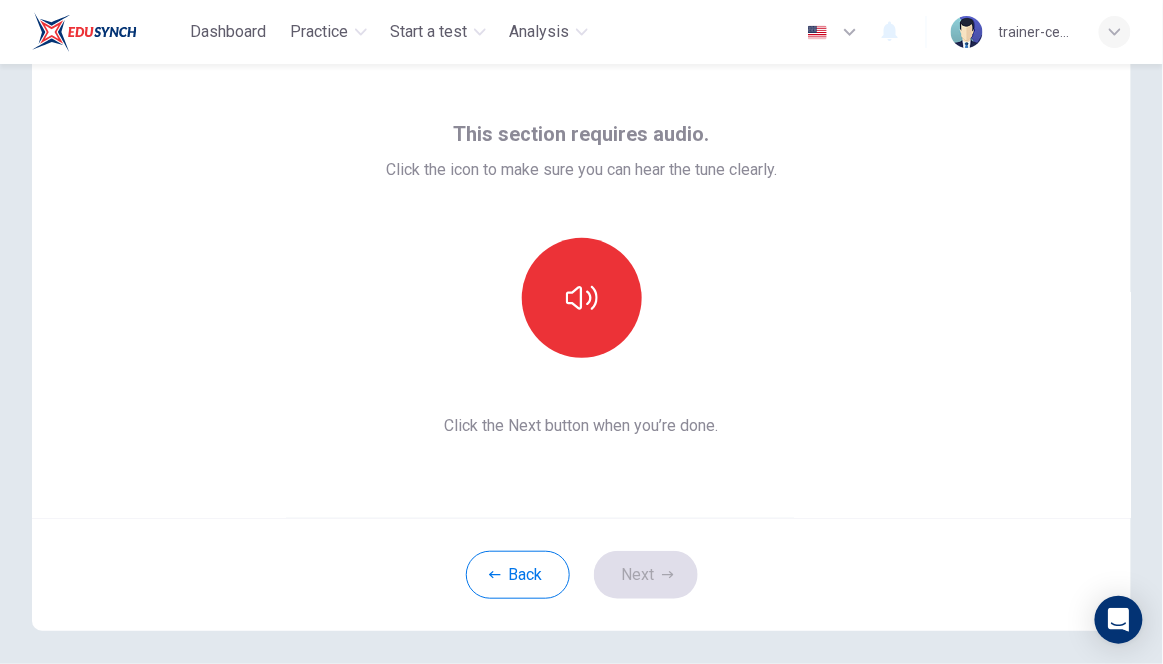 click at bounding box center (582, 298) 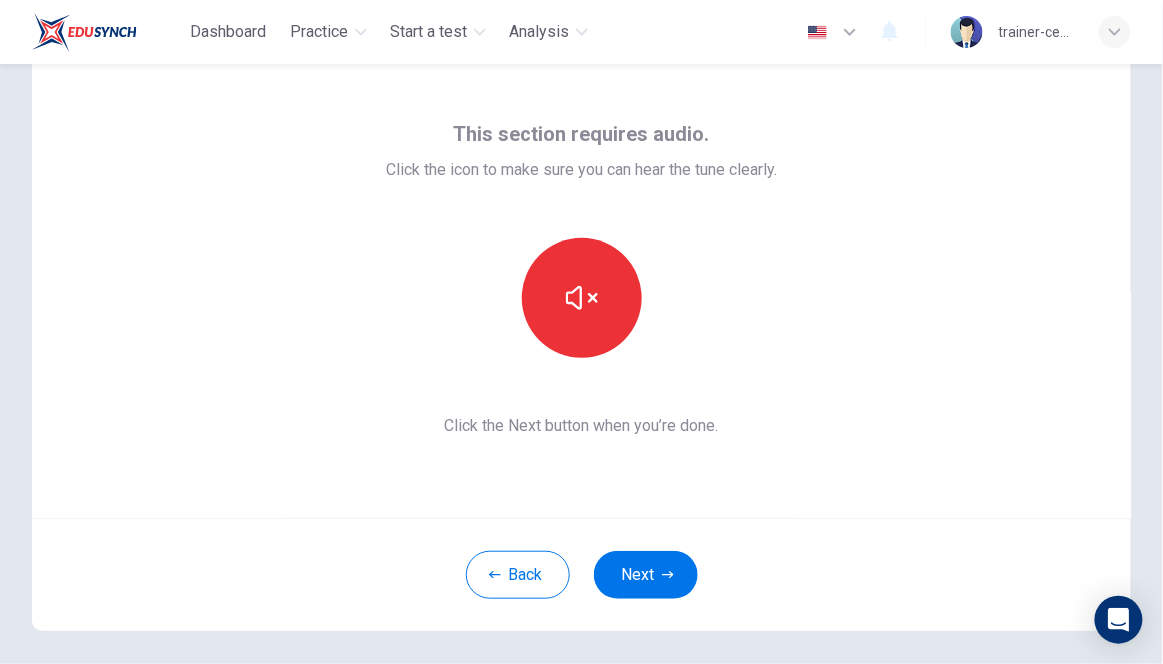 click at bounding box center (582, 298) 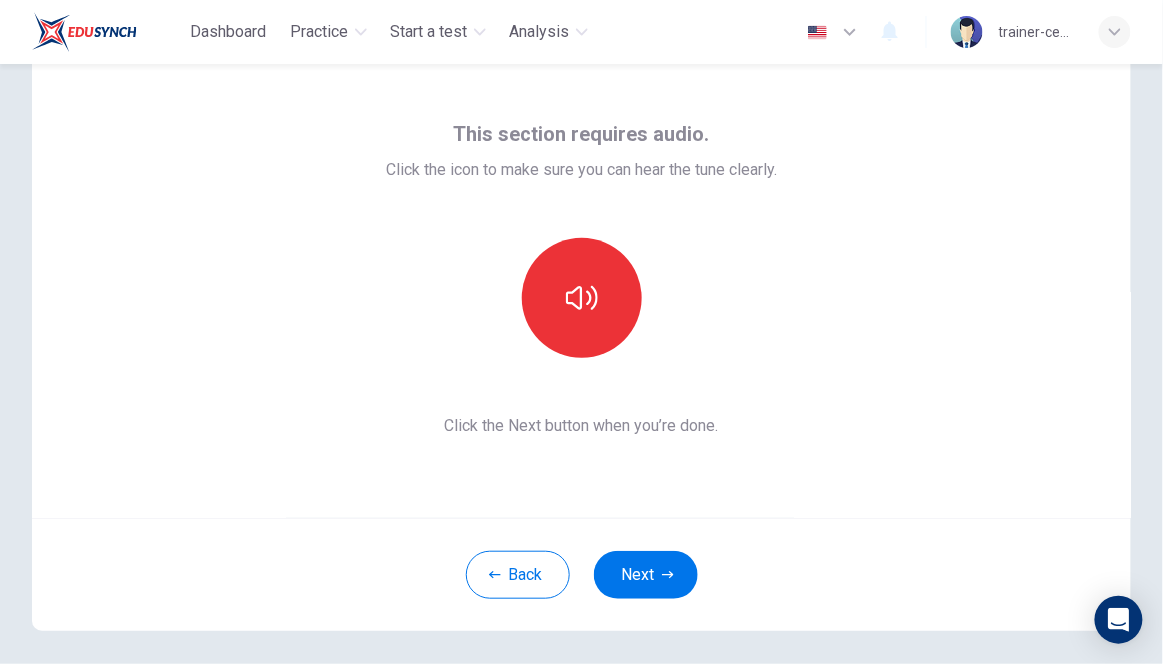 click at bounding box center (582, 298) 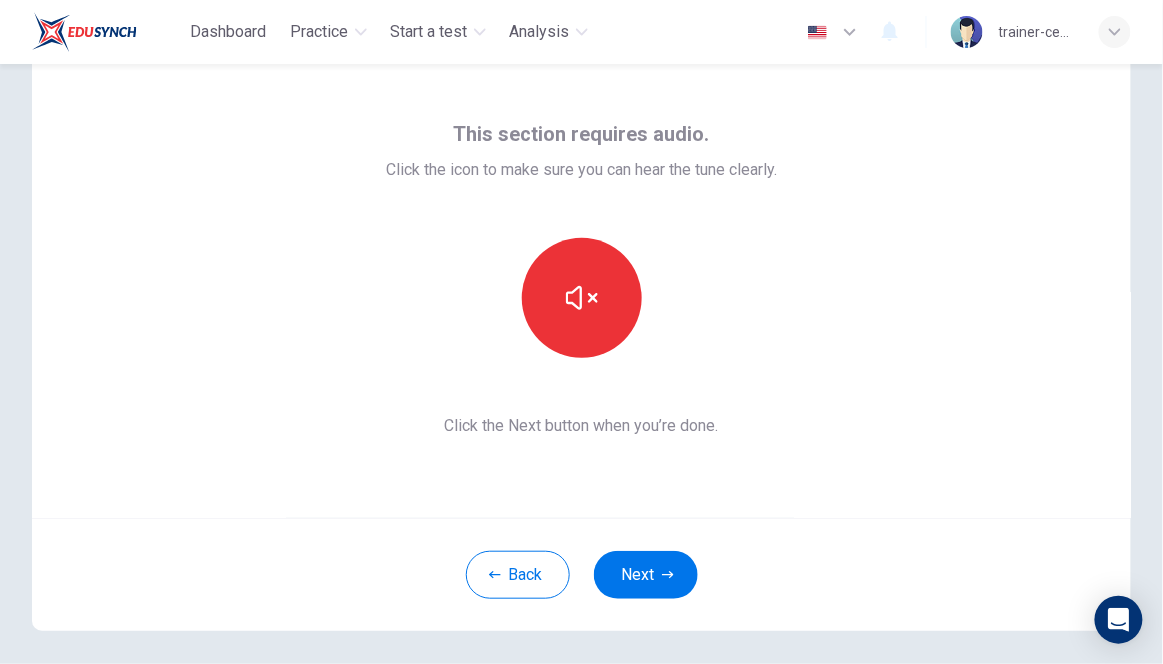 click on "Next" at bounding box center (646, 575) 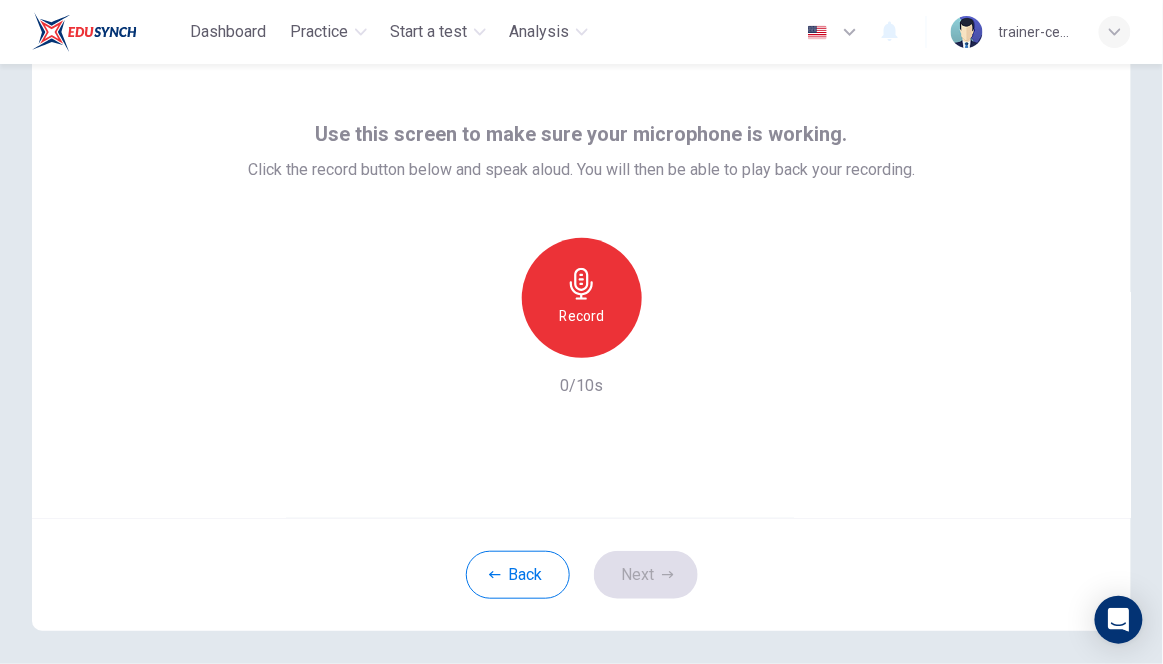 click at bounding box center [582, 284] 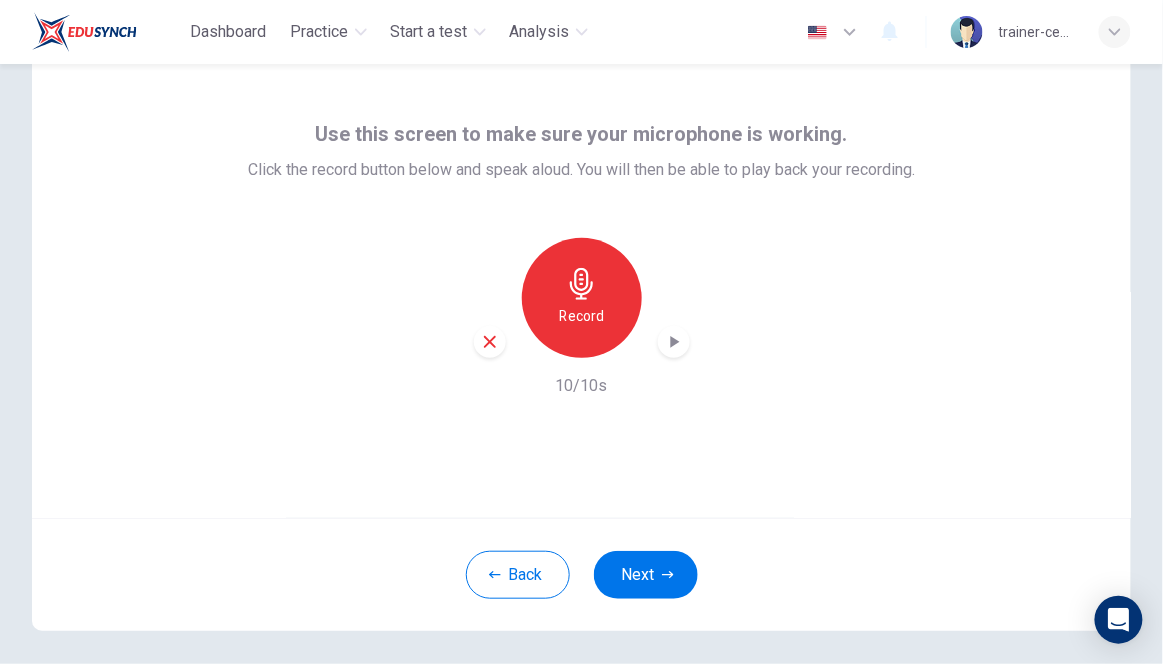 click at bounding box center (674, 342) 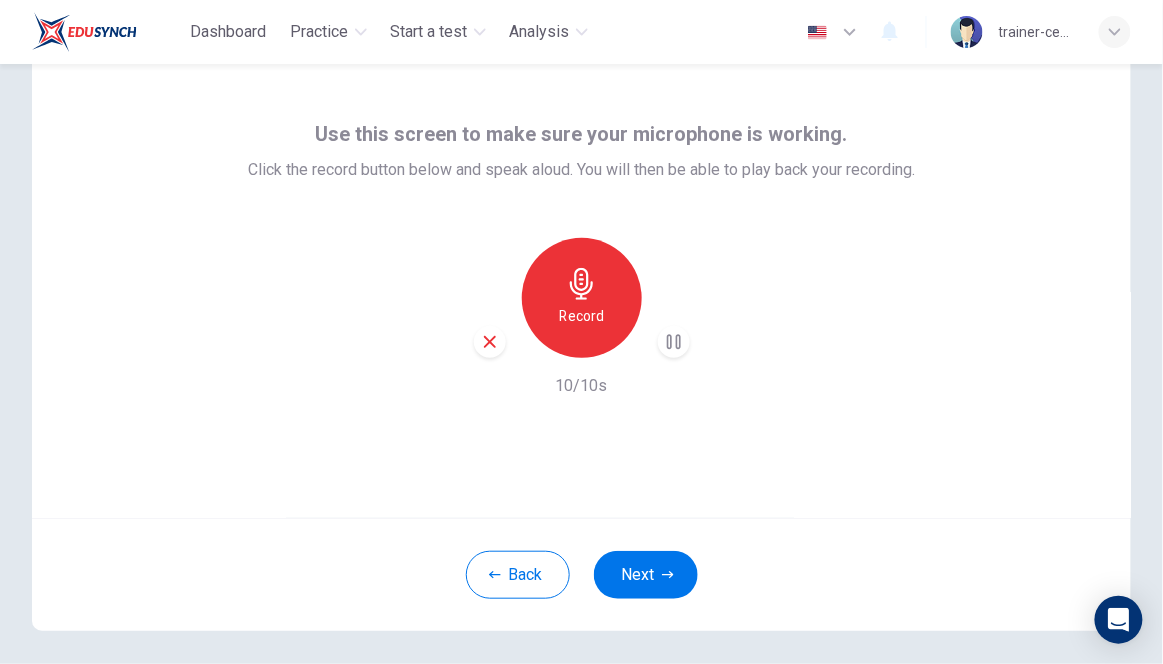 click at bounding box center (668, 575) 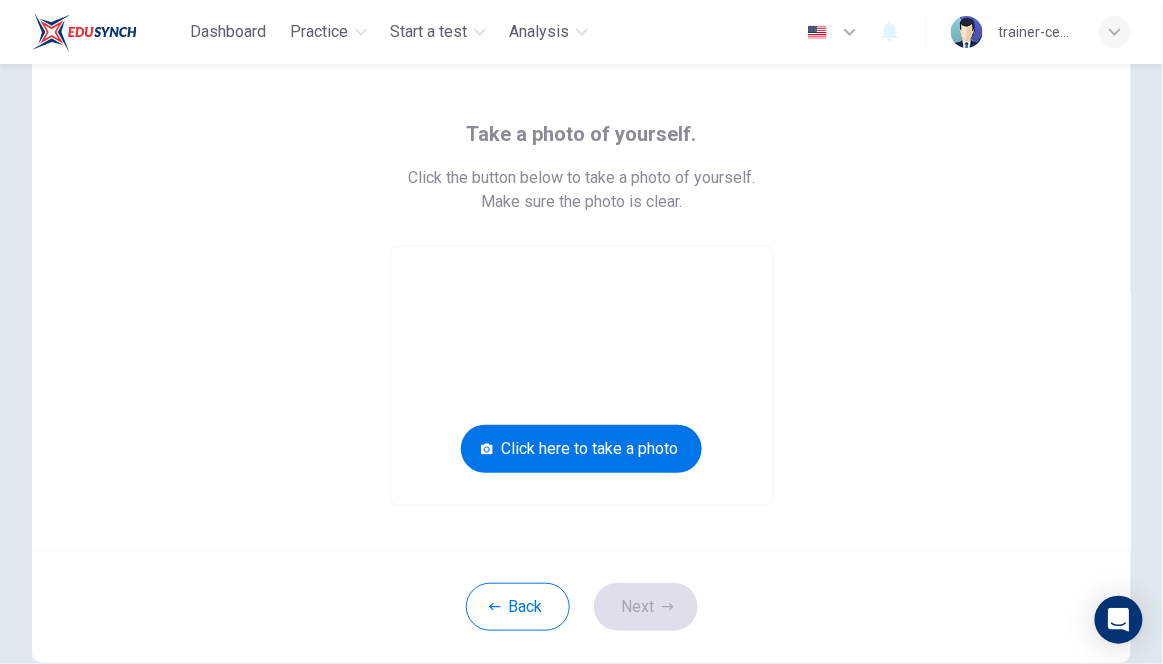 click on "Click here to take a photo" at bounding box center (581, 449) 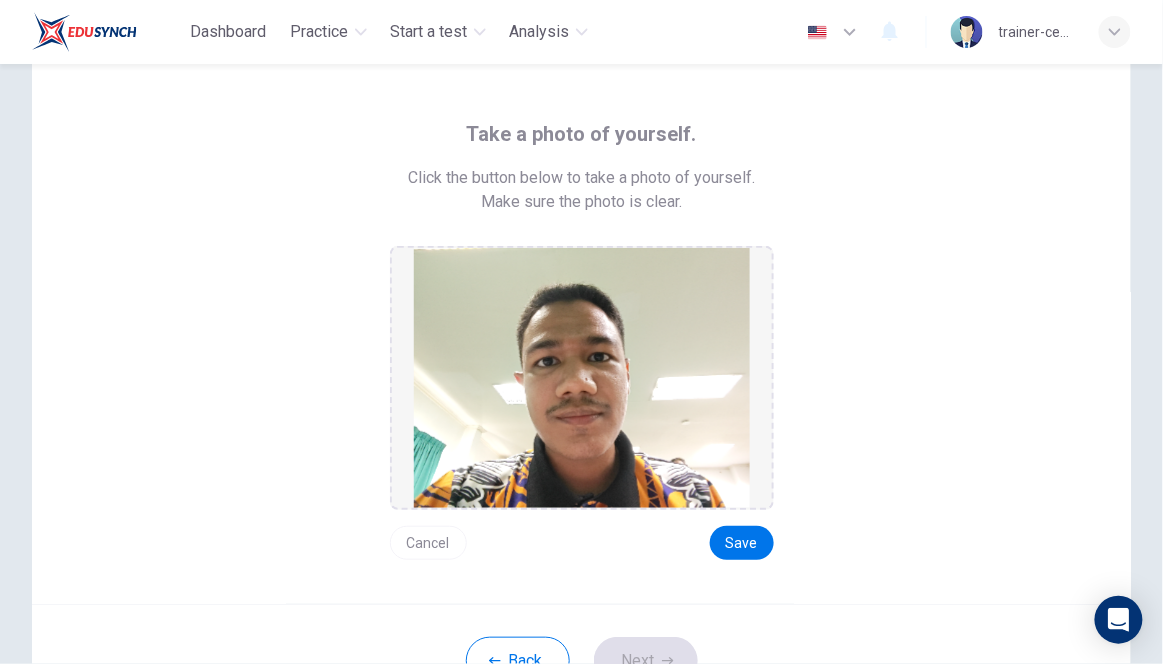 click on "Save" at bounding box center (742, 543) 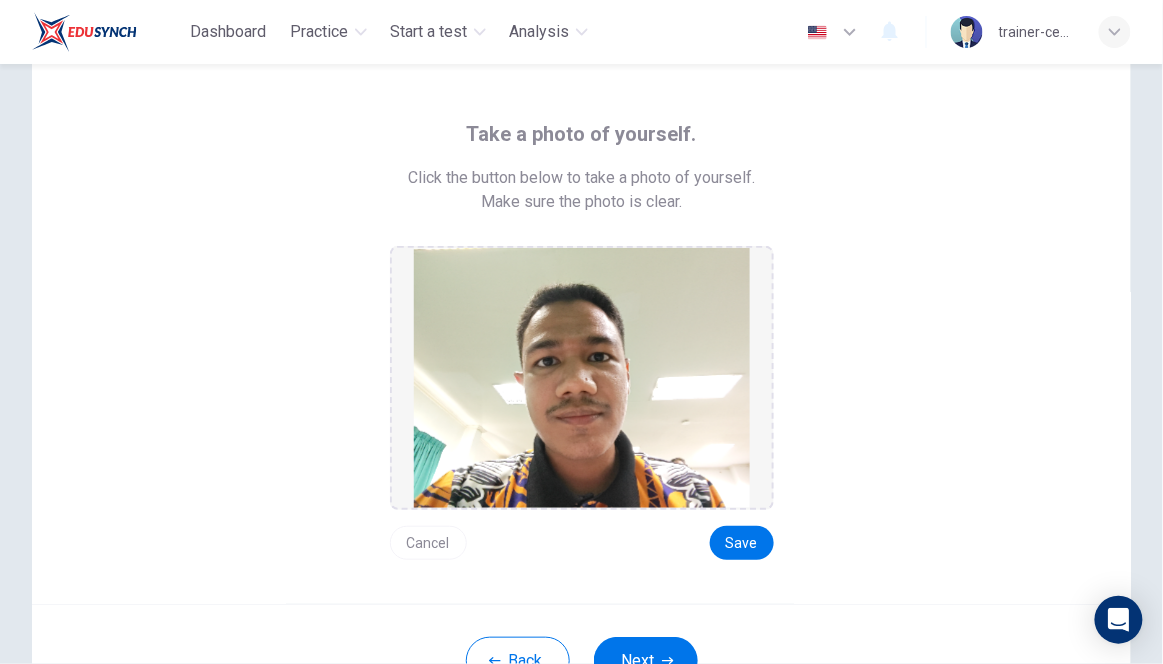 click on "Next" at bounding box center [646, 661] 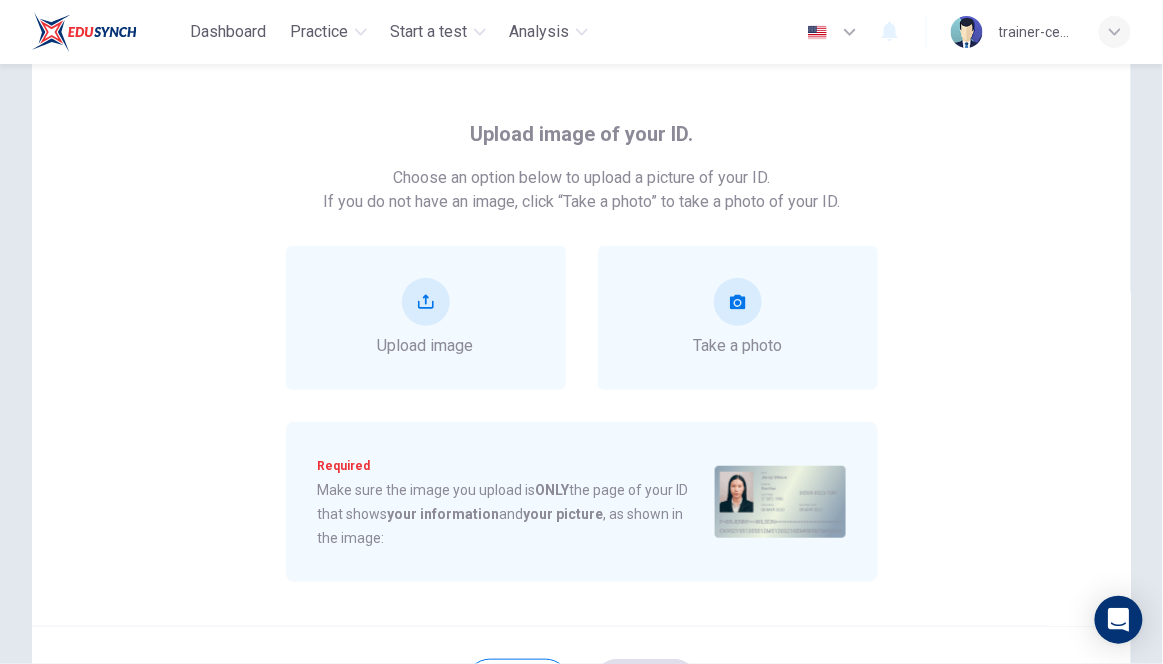 click at bounding box center (738, 302) 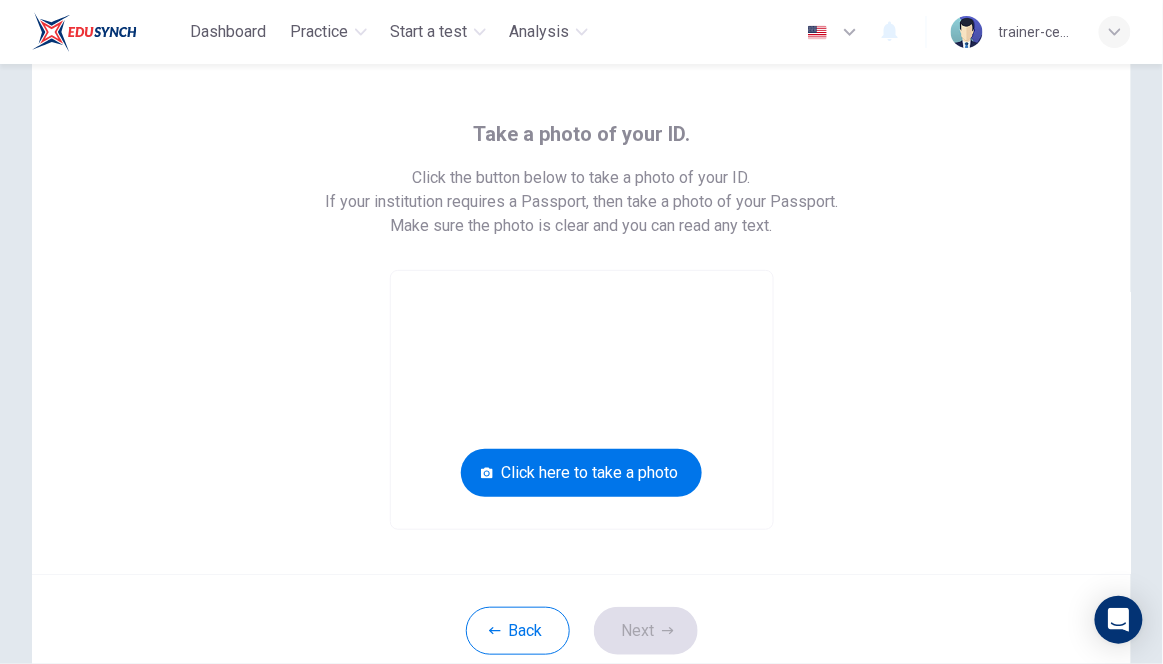 click on "Click here to take a photo" at bounding box center [581, 473] 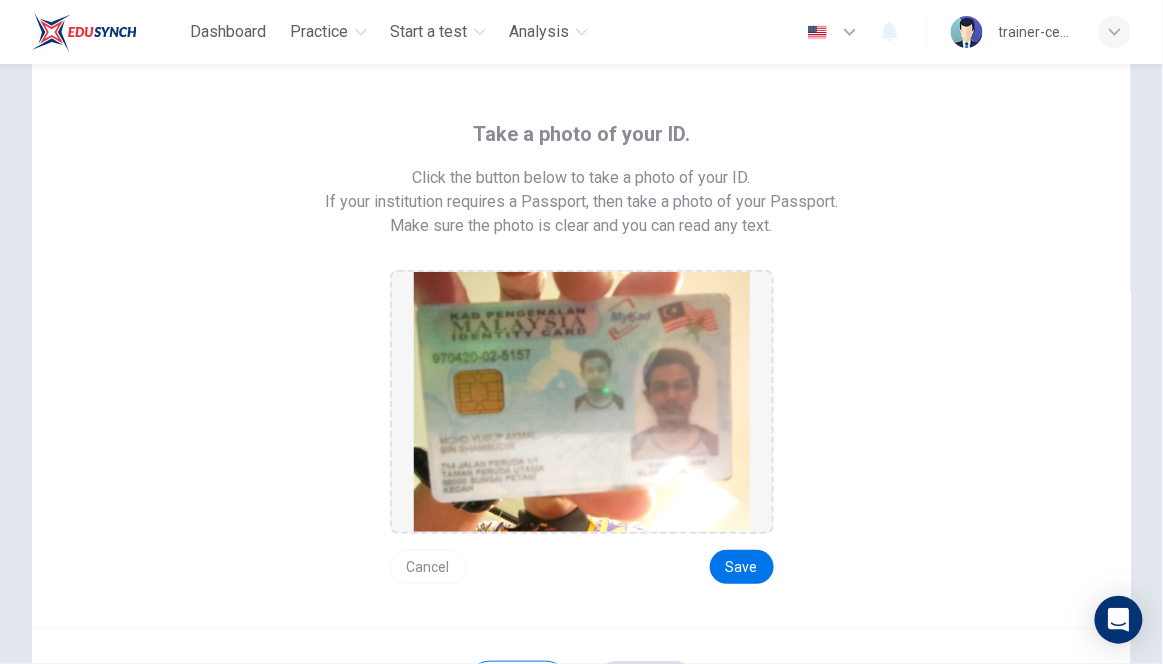 click on "Cancel" at bounding box center [428, 567] 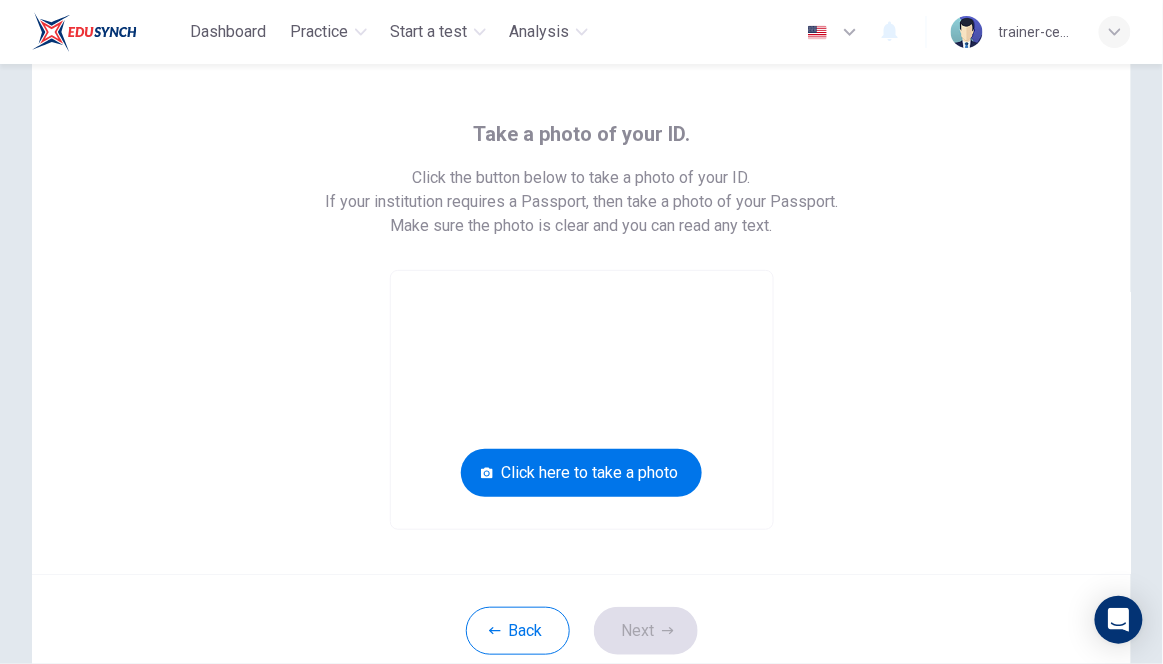 click at bounding box center (582, 400) 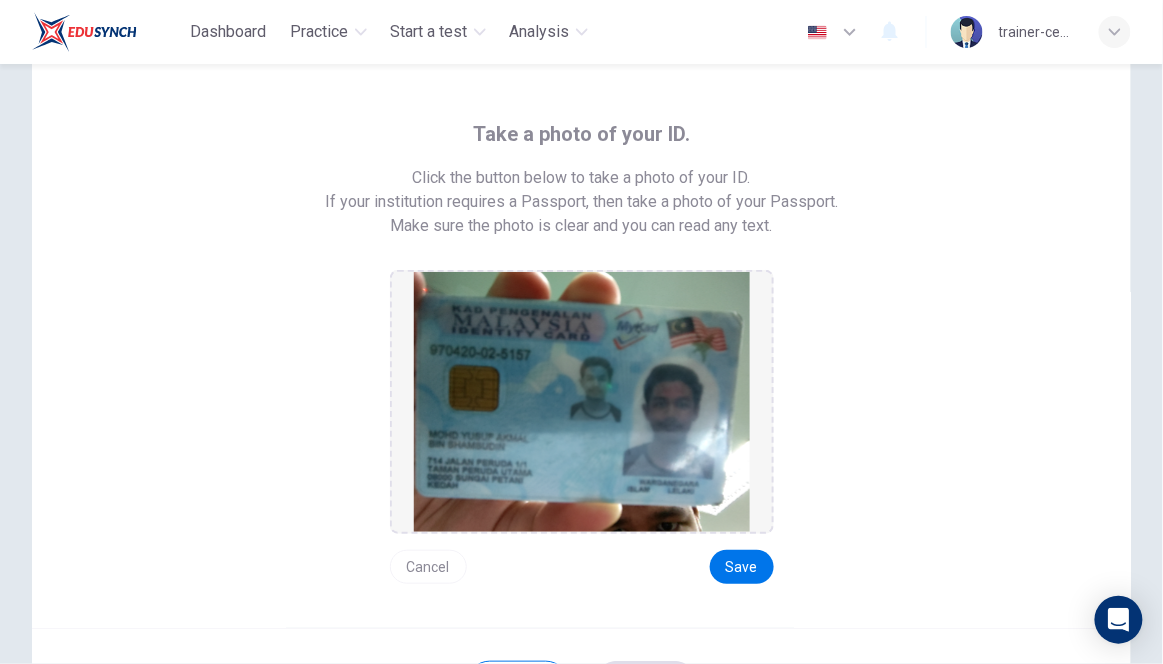 click on "Save" at bounding box center [742, 567] 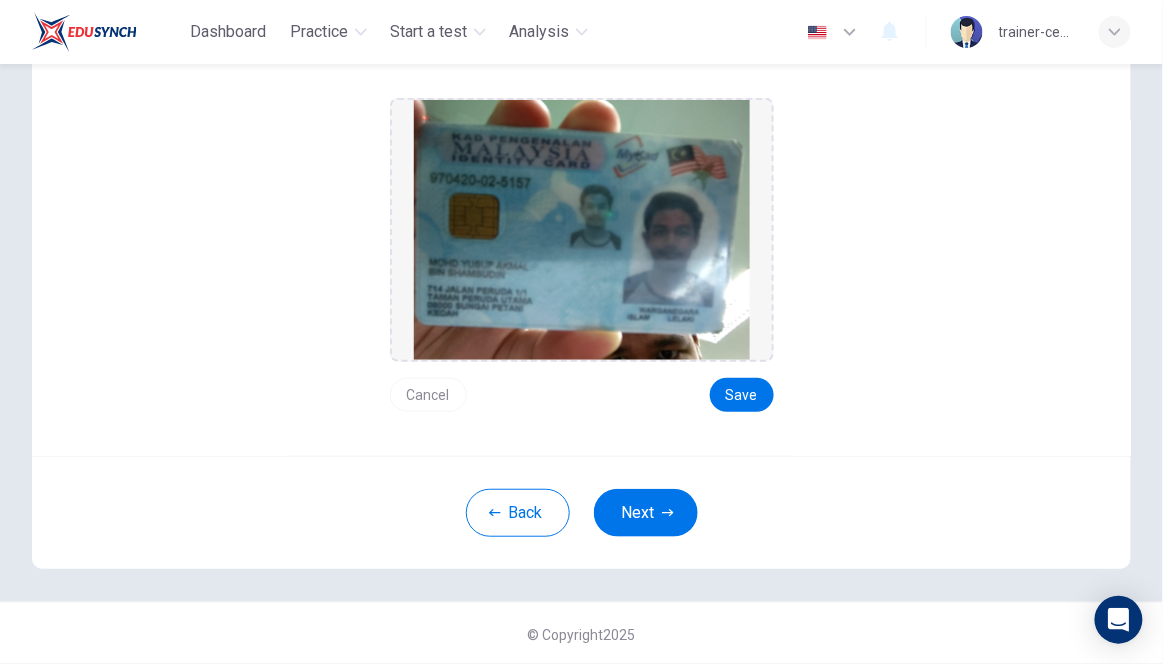 click on "Next" at bounding box center [646, 513] 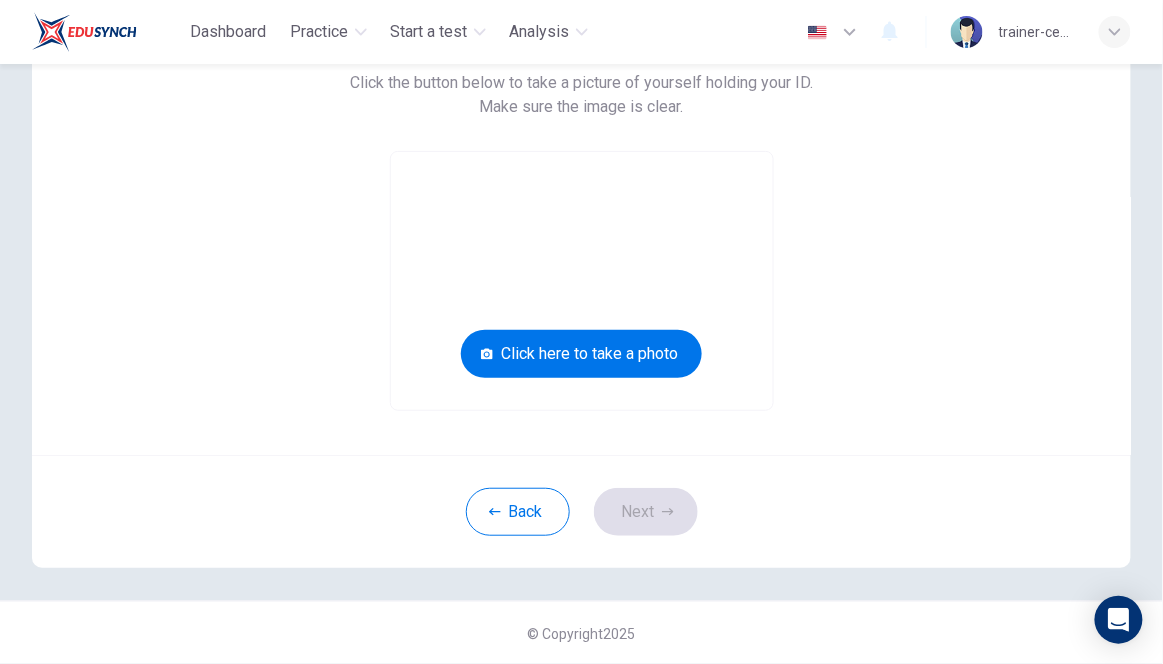 click on "Click here to take a photo" at bounding box center [581, 354] 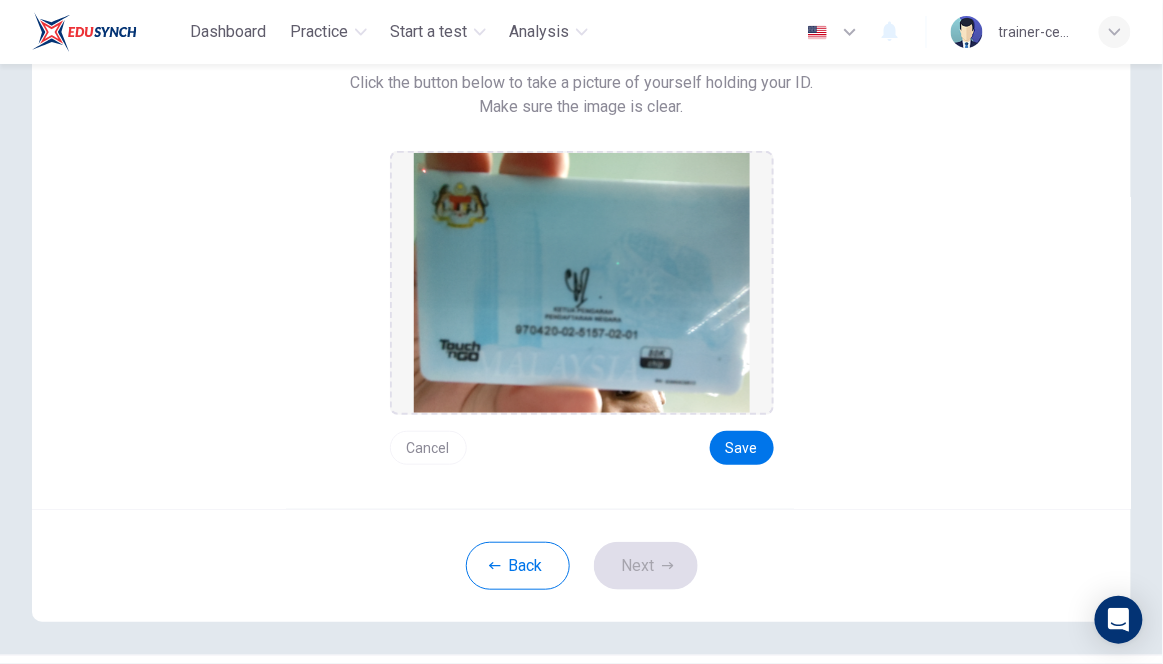 click on "Save" at bounding box center [742, 448] 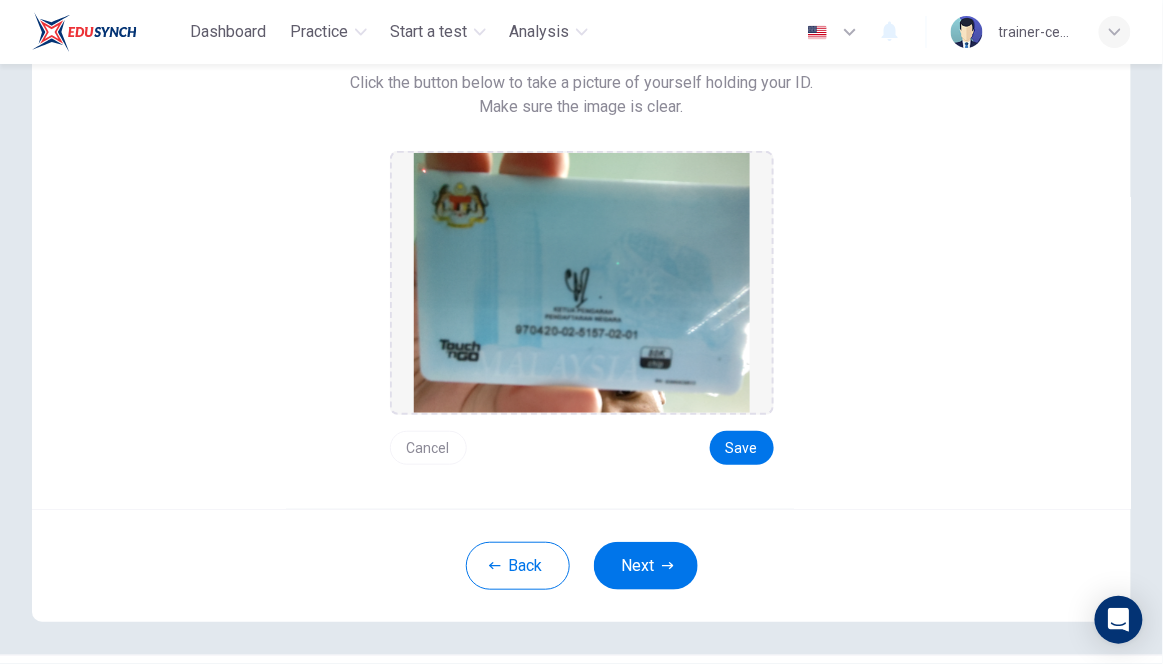 click at bounding box center [668, 565] 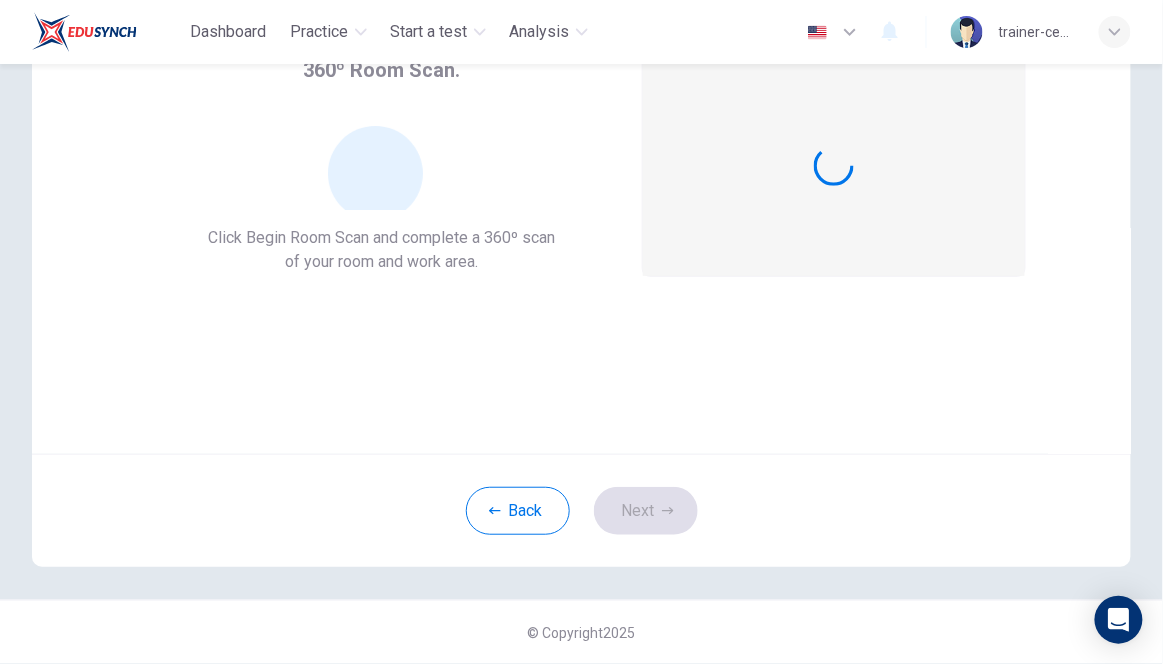 scroll, scrollTop: 129, scrollLeft: 0, axis: vertical 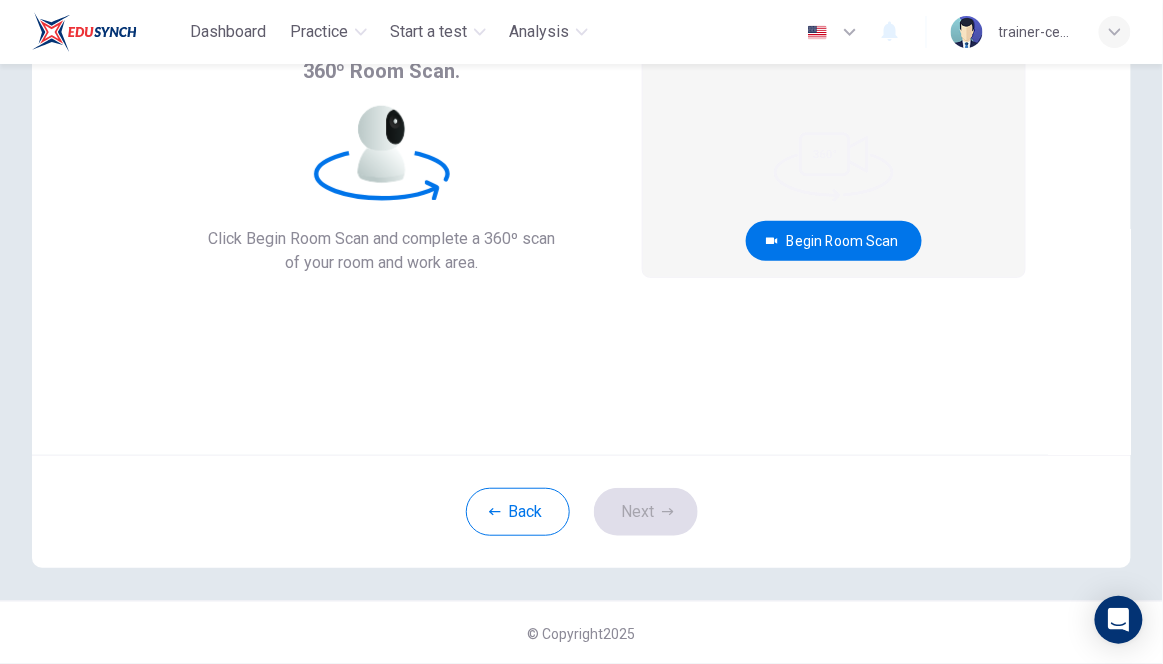 click on "Begin Room Scan" at bounding box center (834, 241) 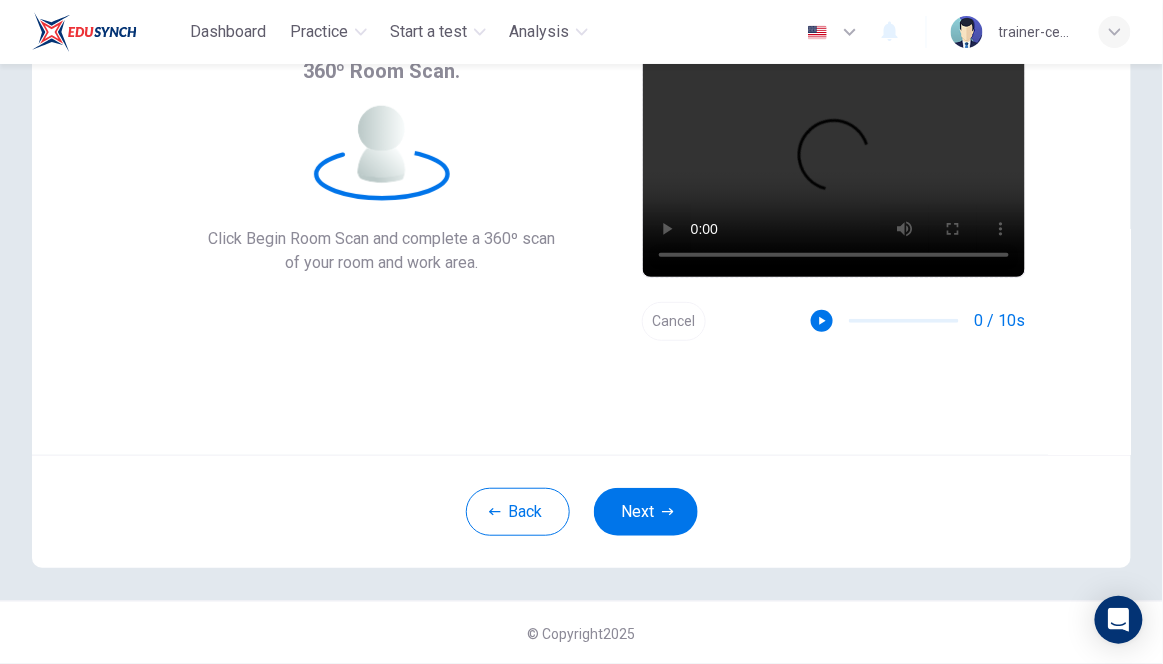 click at bounding box center [668, 512] 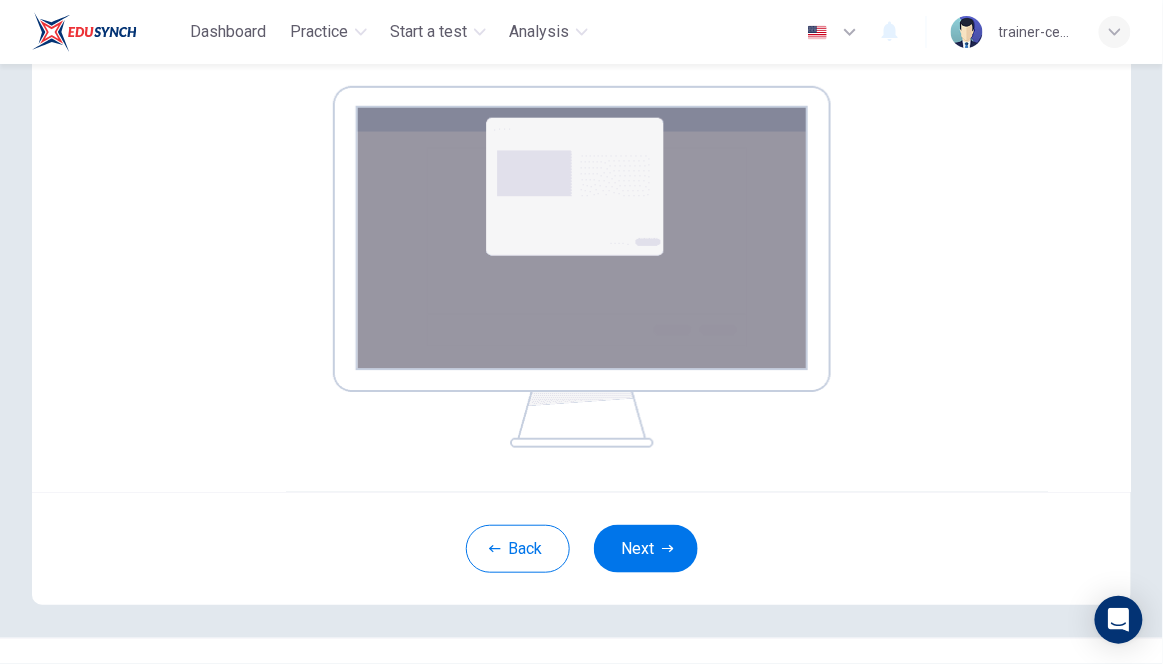 scroll, scrollTop: 301, scrollLeft: 0, axis: vertical 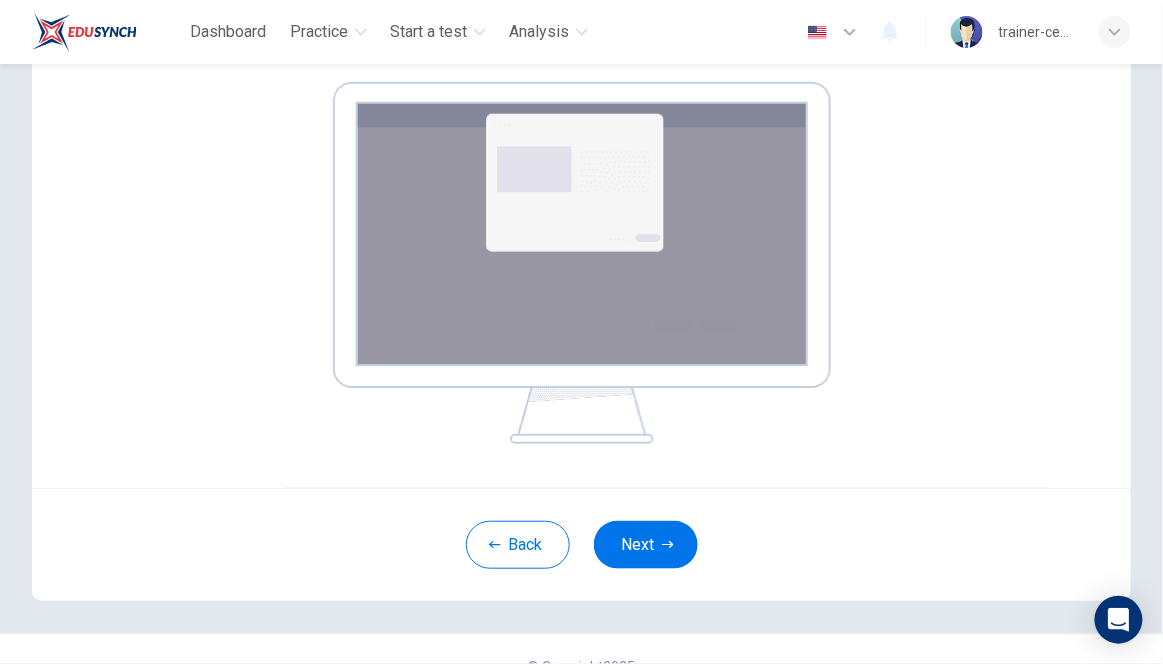 click on "Next" at bounding box center [646, 545] 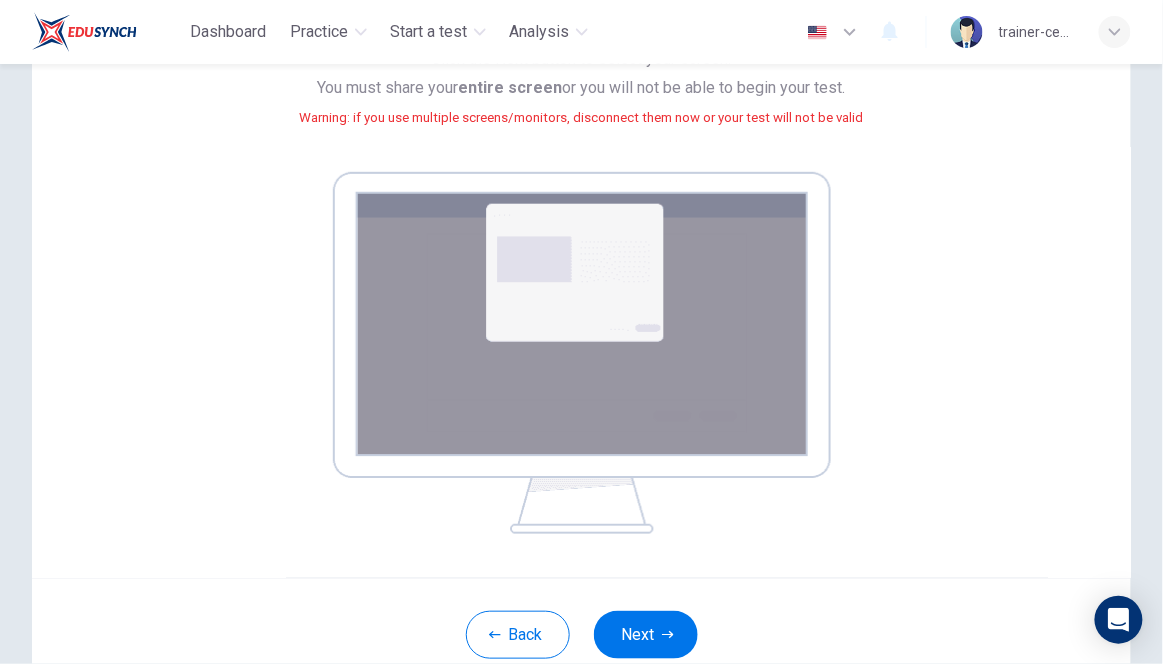 scroll, scrollTop: 241, scrollLeft: 0, axis: vertical 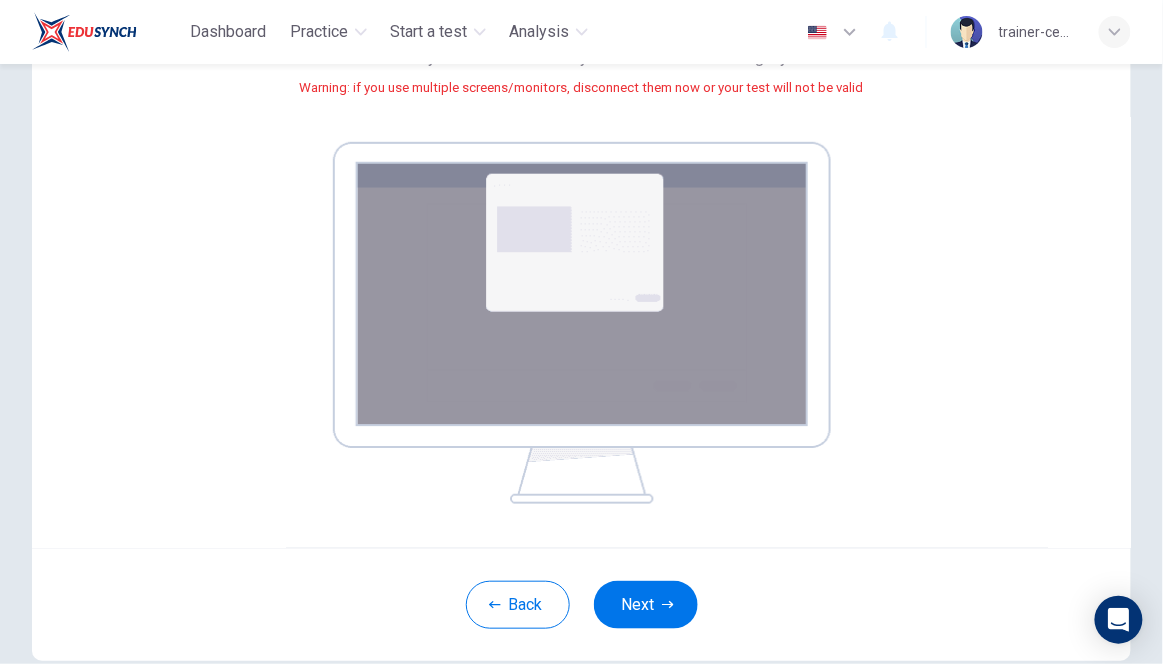 click at bounding box center [668, 605] 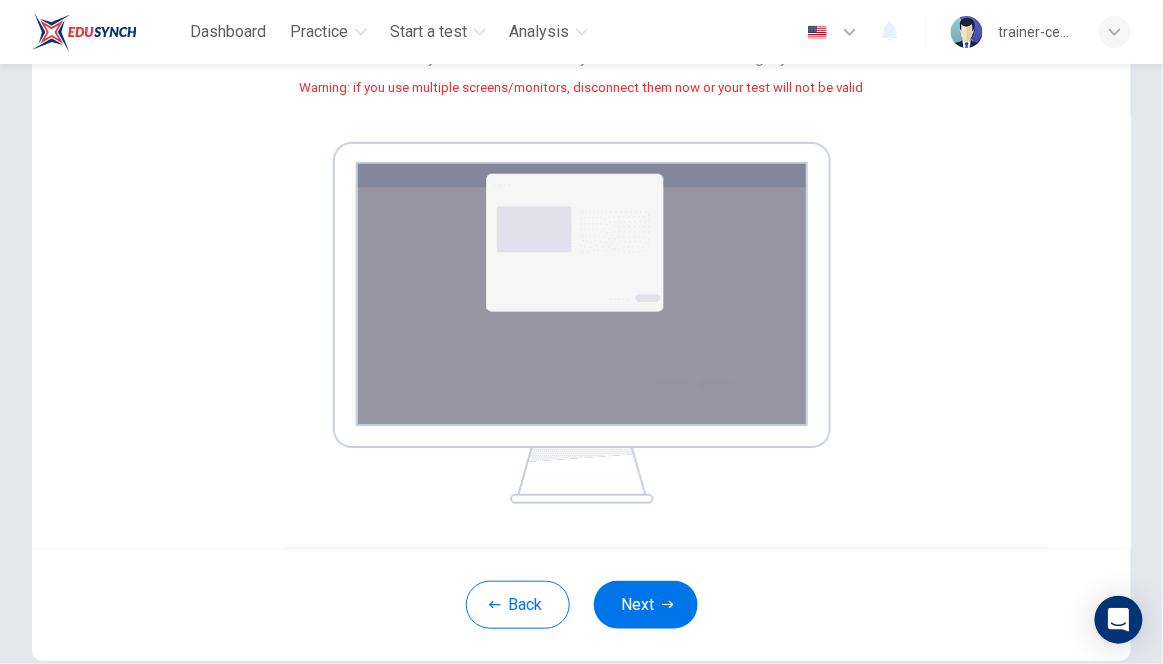 click on "Next" at bounding box center (646, 605) 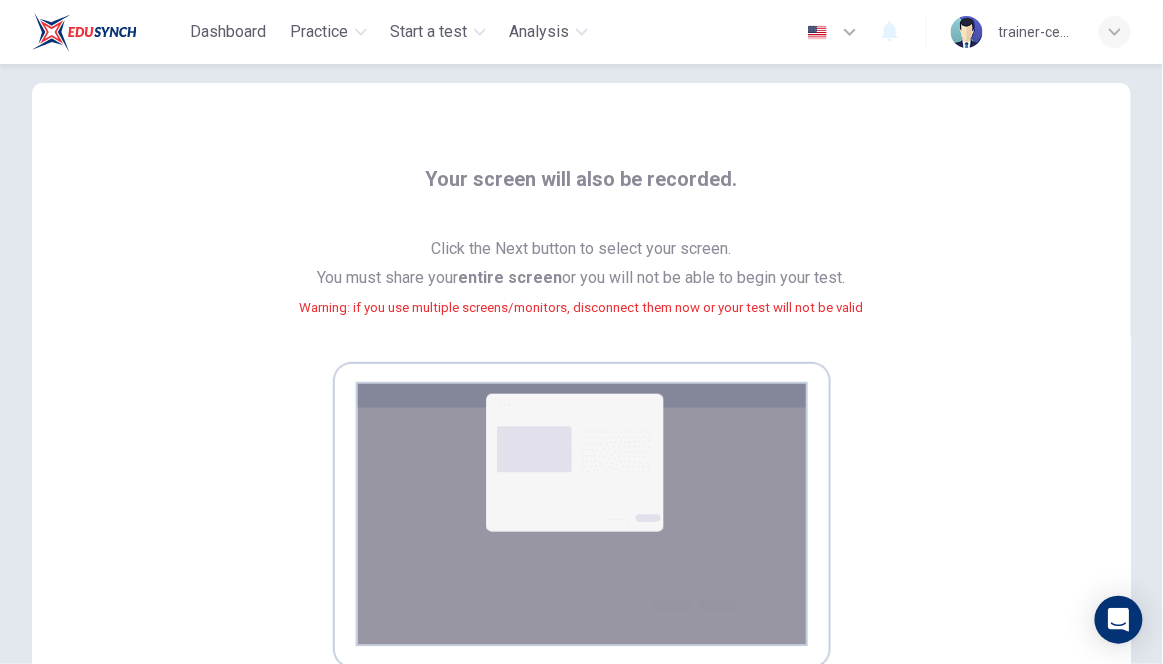 scroll, scrollTop: 18, scrollLeft: 0, axis: vertical 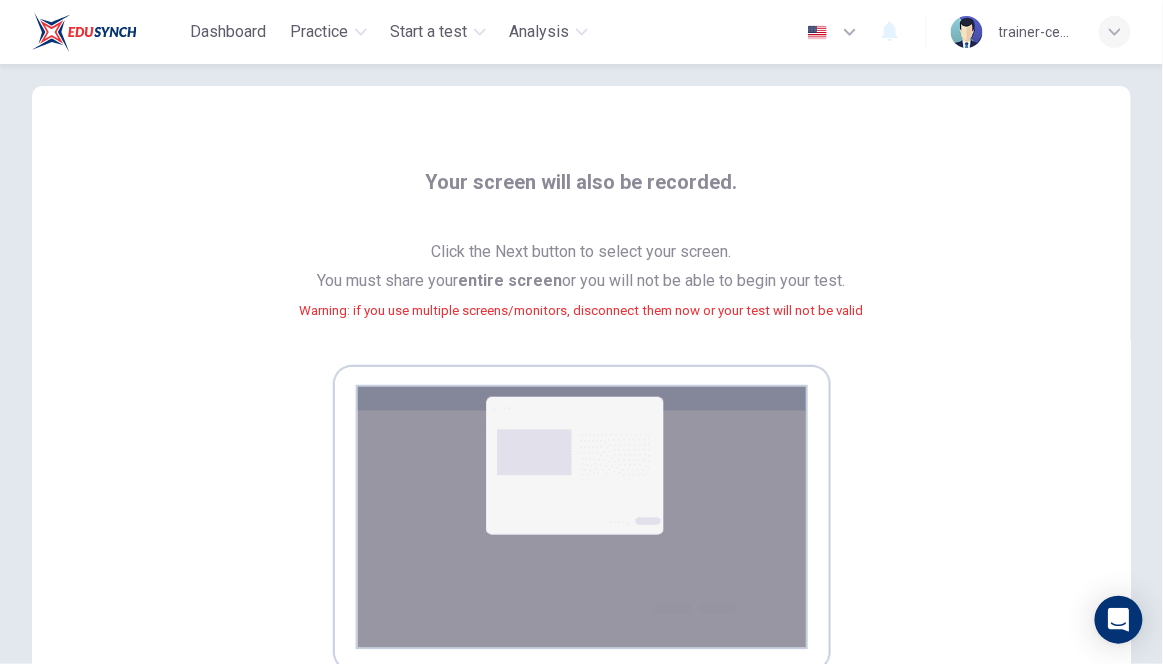 click at bounding box center (582, 546) 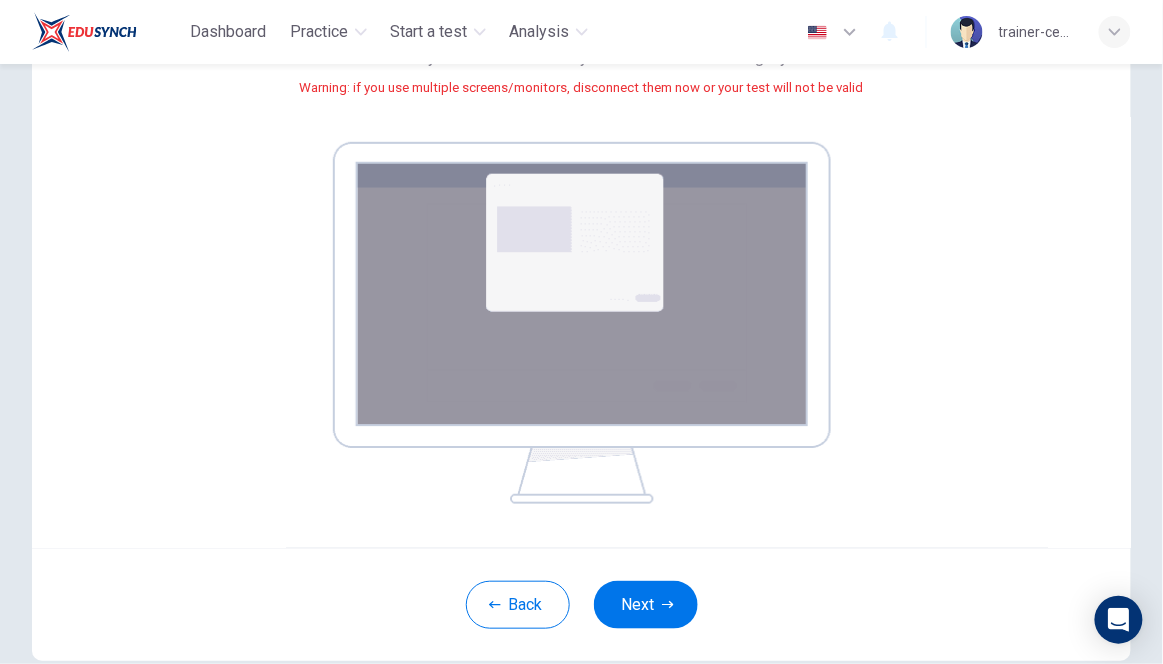 scroll, scrollTop: 334, scrollLeft: 0, axis: vertical 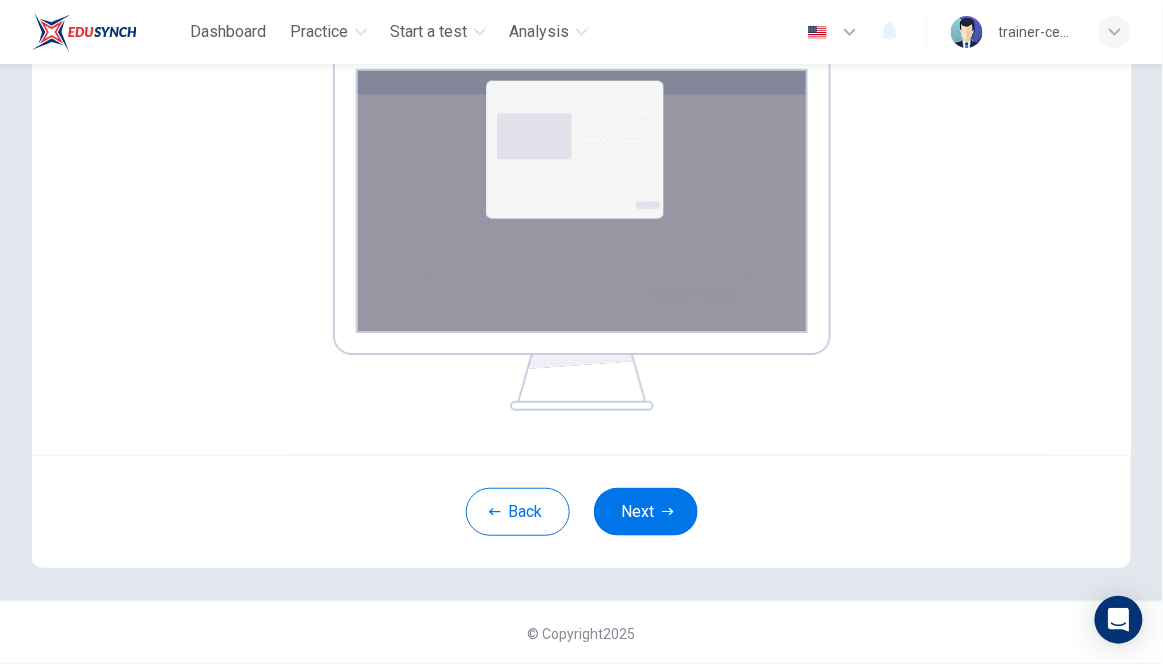 click on "Next" at bounding box center [646, 512] 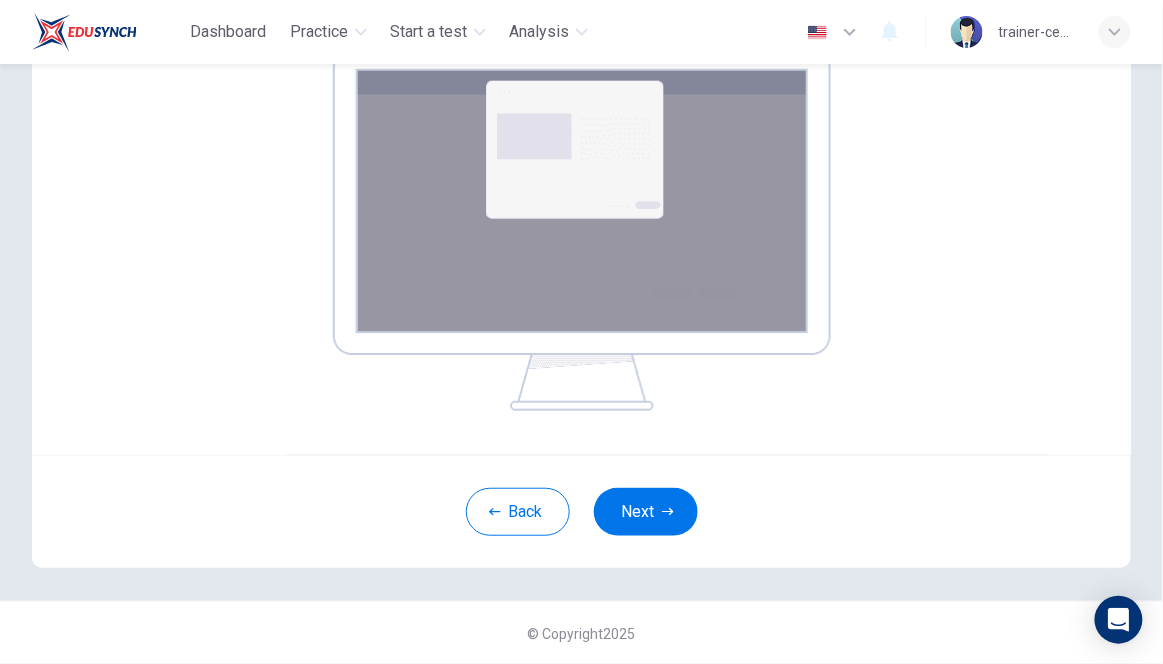 click on "Next" at bounding box center (646, 512) 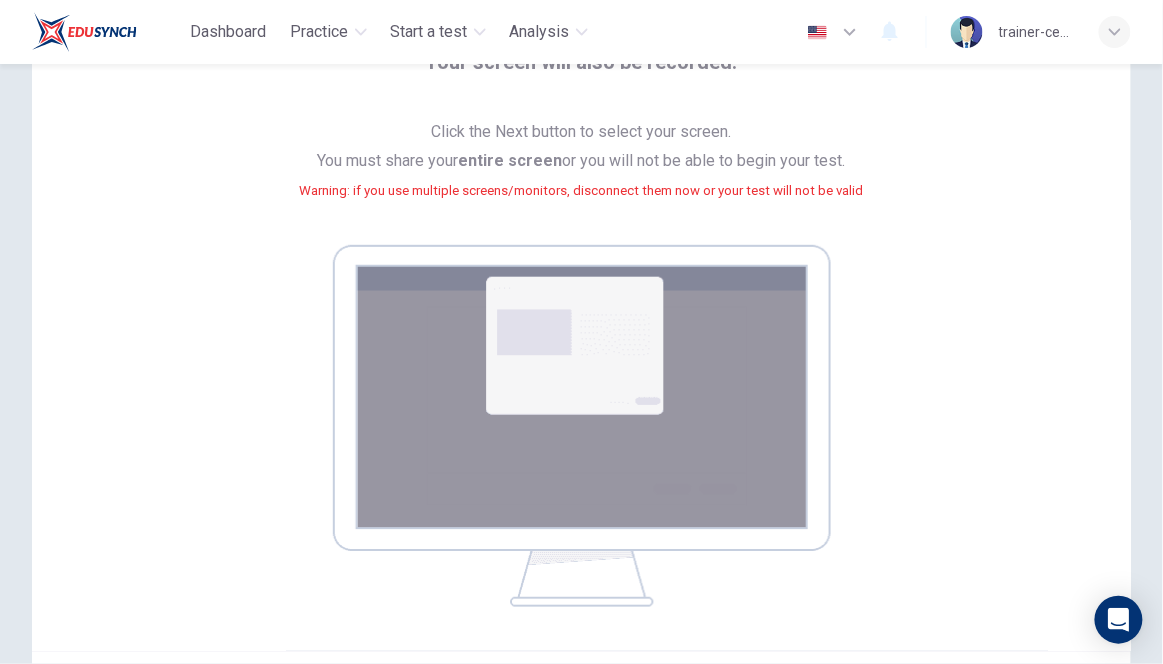 scroll, scrollTop: 334, scrollLeft: 0, axis: vertical 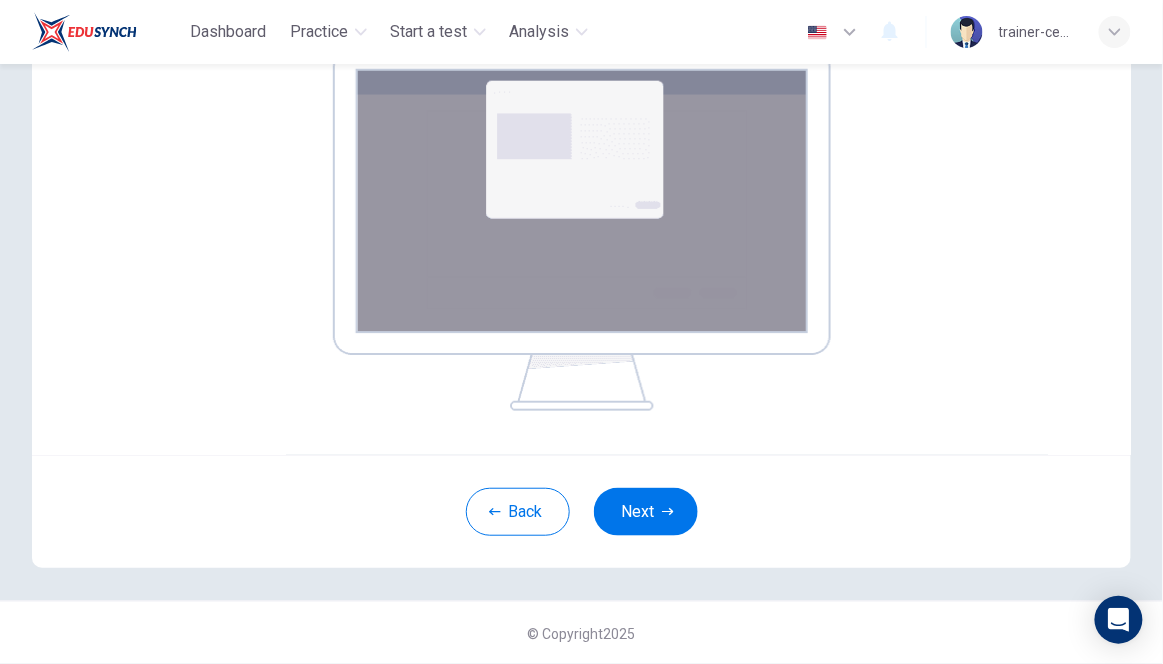 click on "Next" at bounding box center [646, 512] 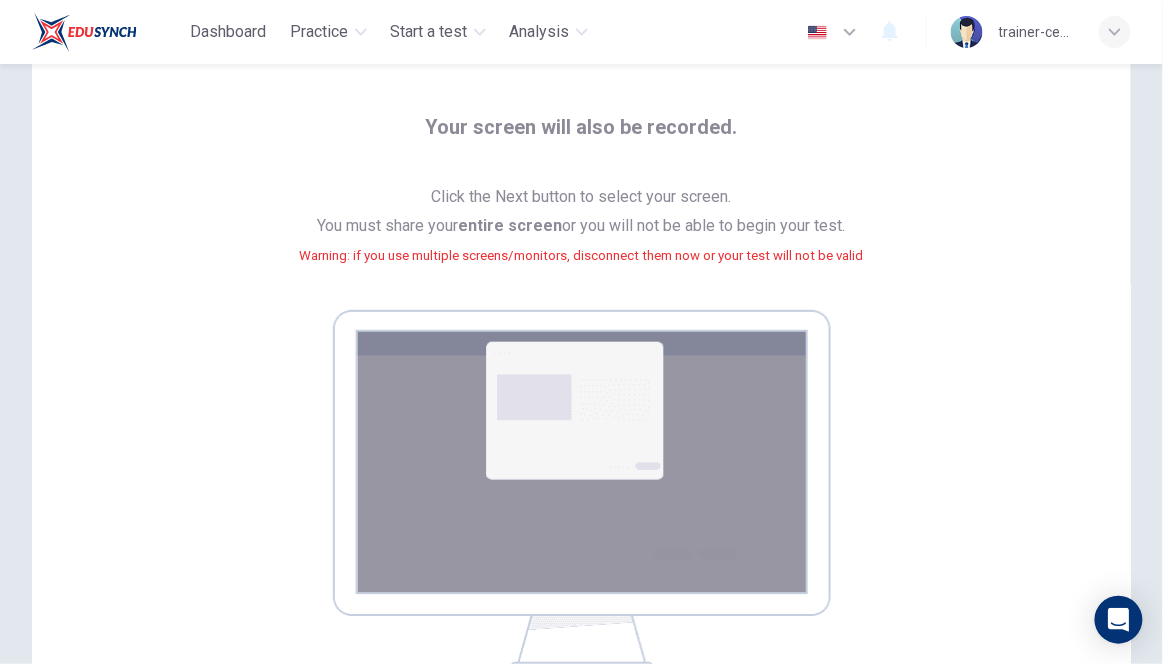 scroll, scrollTop: 70, scrollLeft: 0, axis: vertical 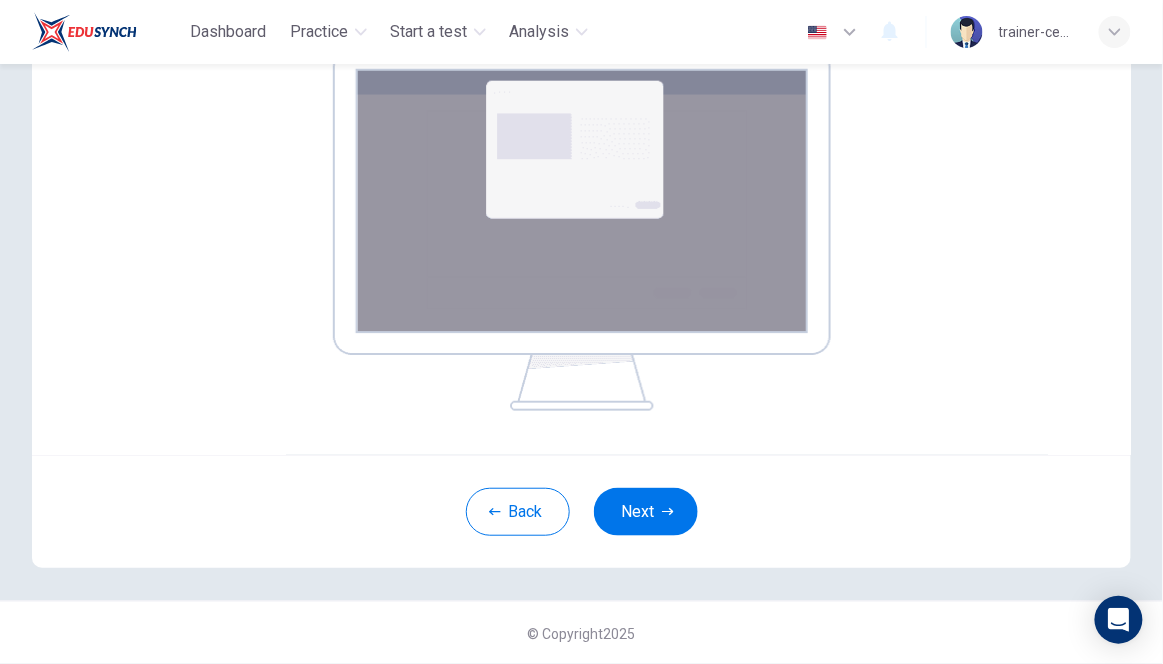 click at bounding box center (668, 512) 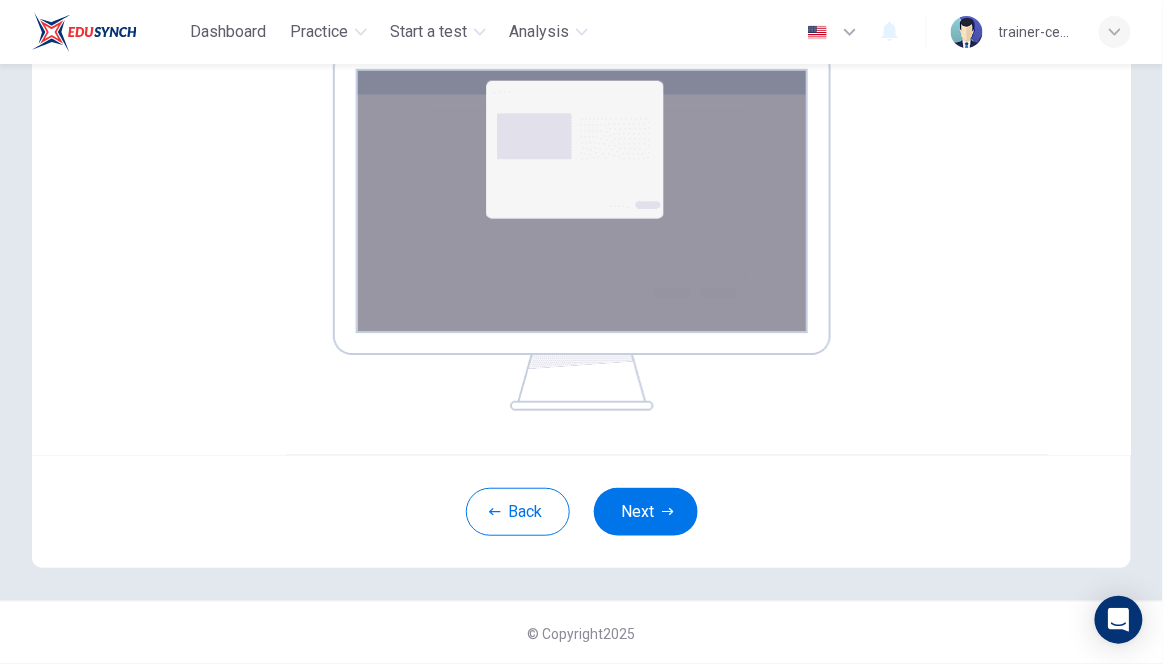 click at bounding box center (668, 512) 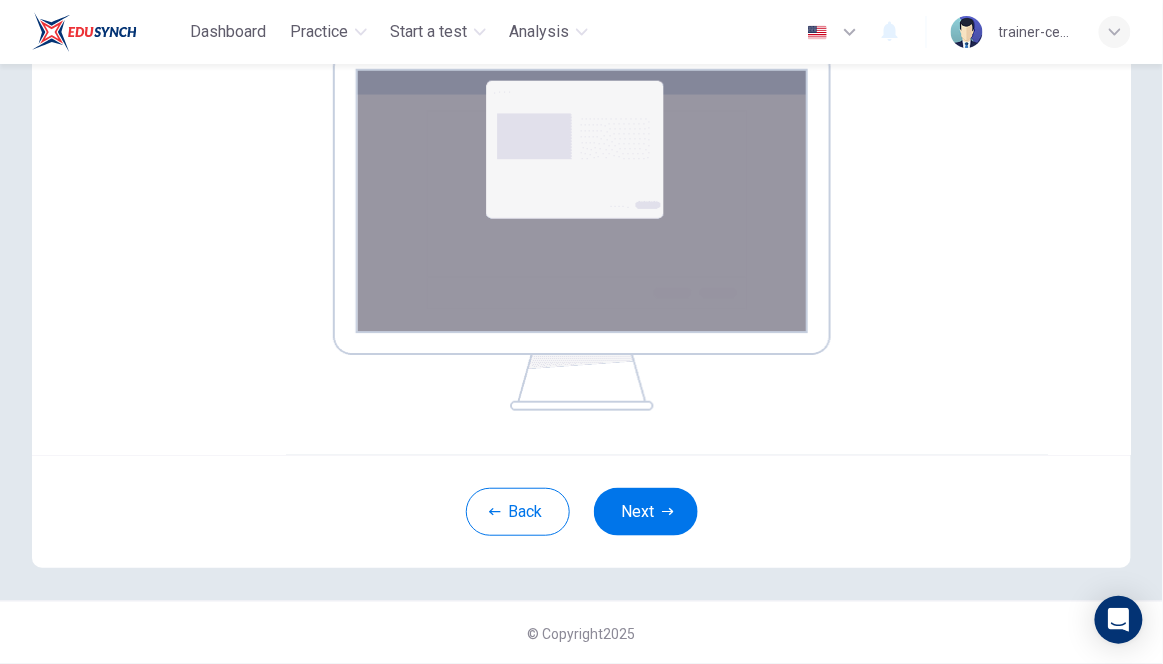 click at bounding box center (668, 512) 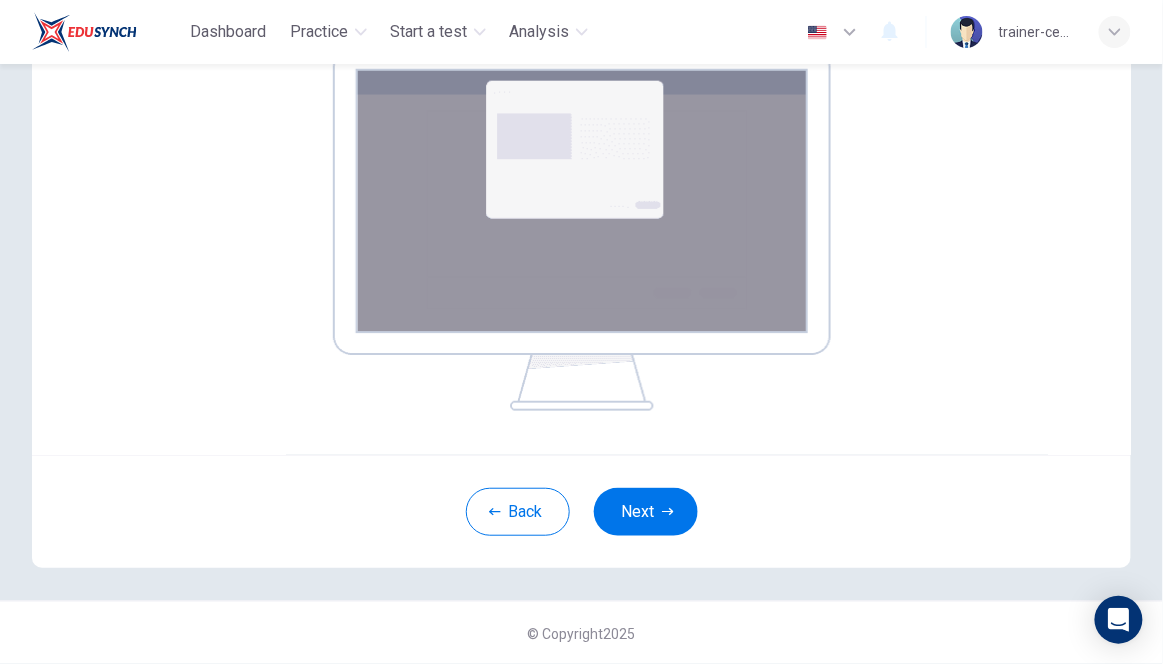 click at bounding box center (668, 512) 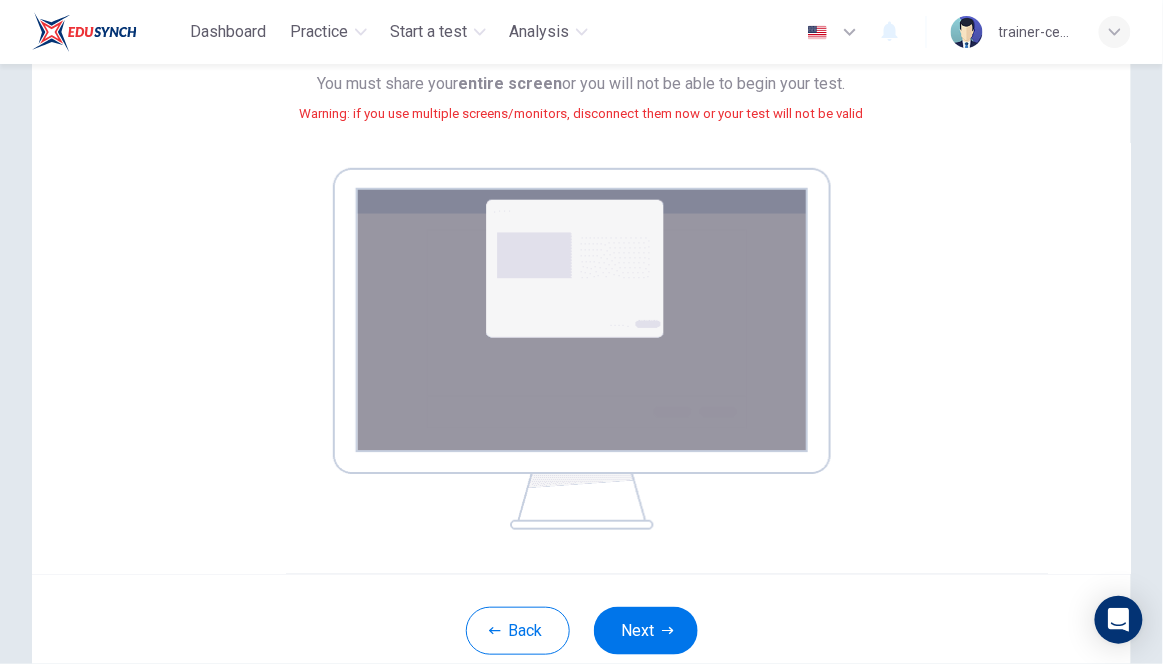 scroll, scrollTop: 0, scrollLeft: 0, axis: both 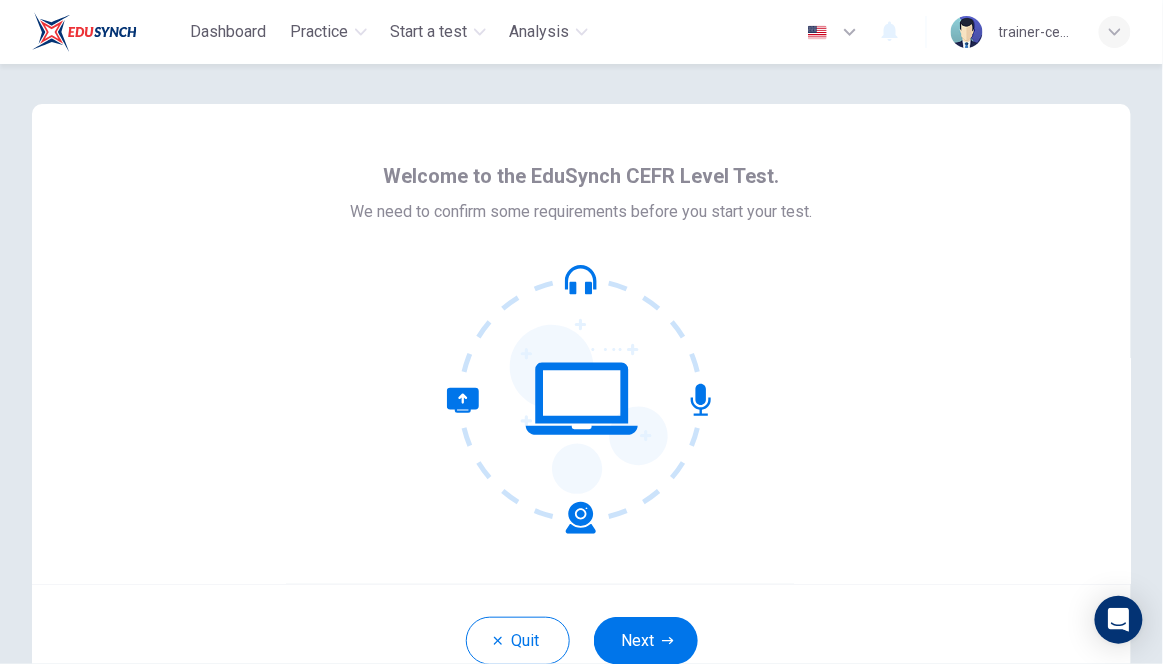 click at bounding box center [668, 641] 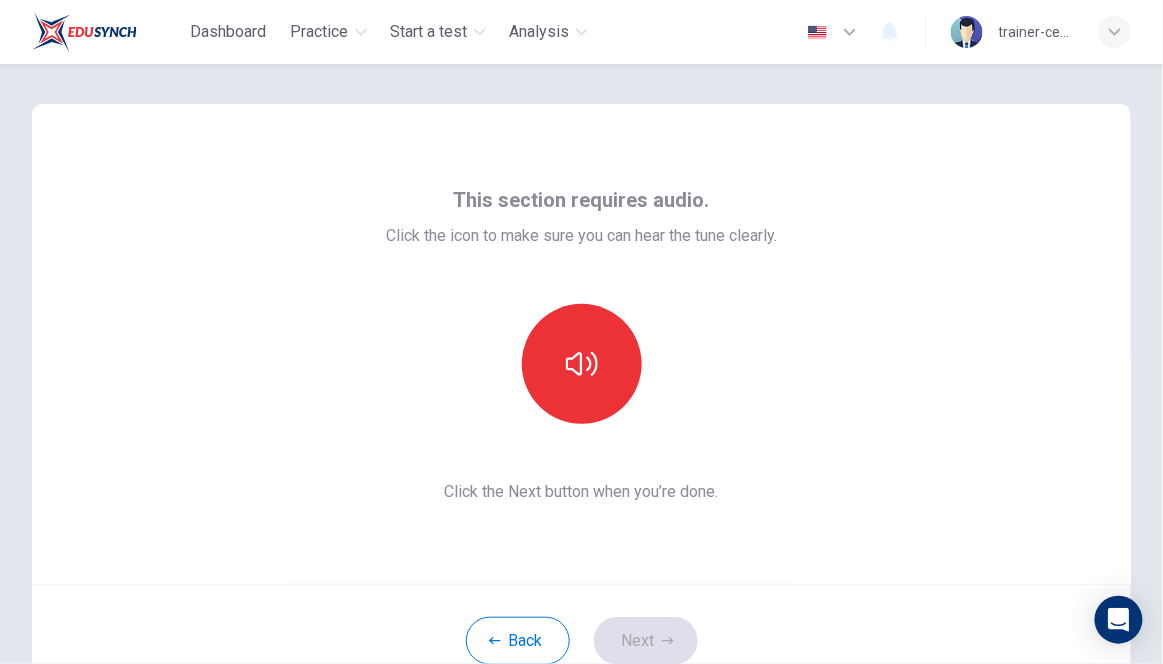 click at bounding box center [582, 364] 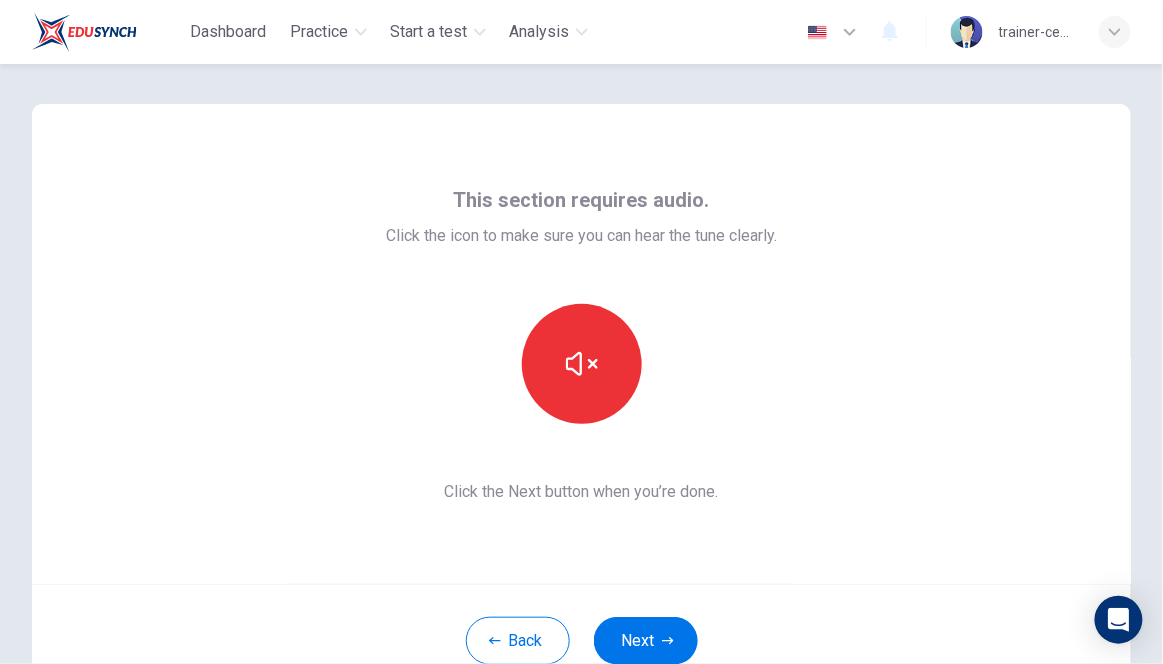 click at bounding box center [668, 640] 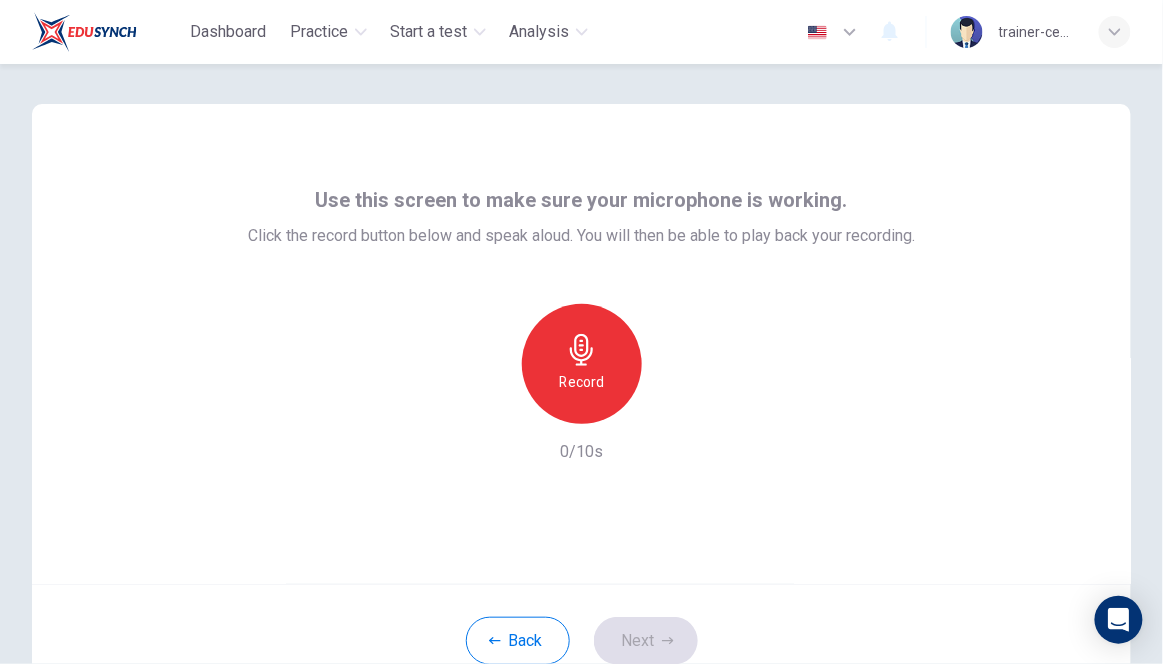 click on "Record" at bounding box center [581, 382] 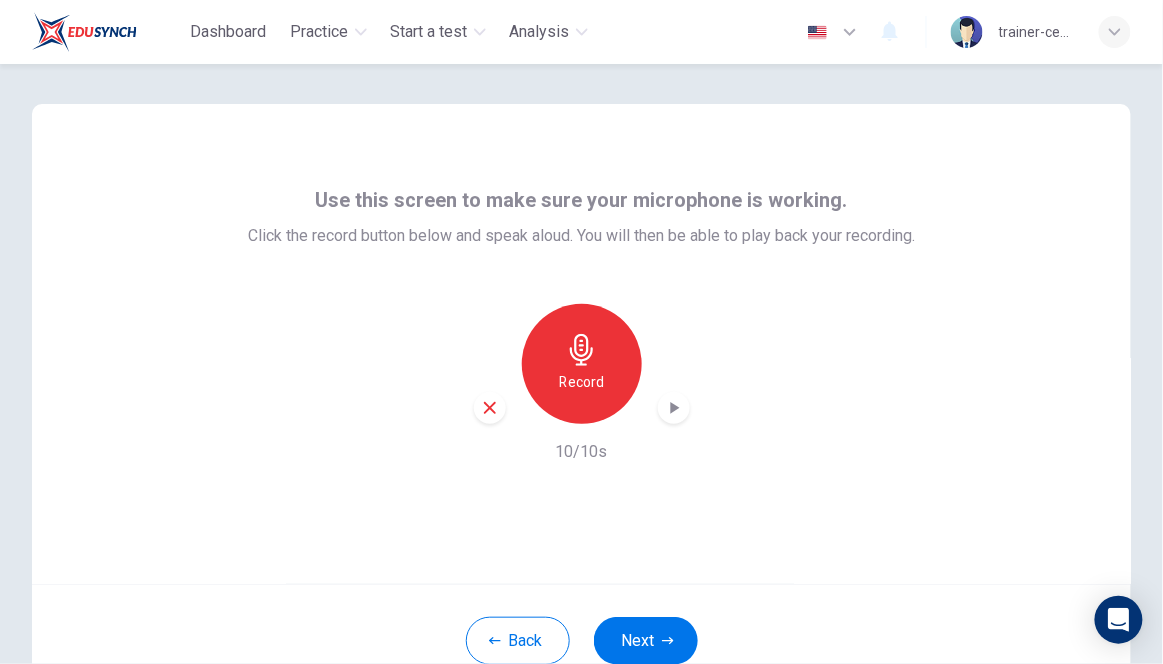 click on "Next" at bounding box center (646, 641) 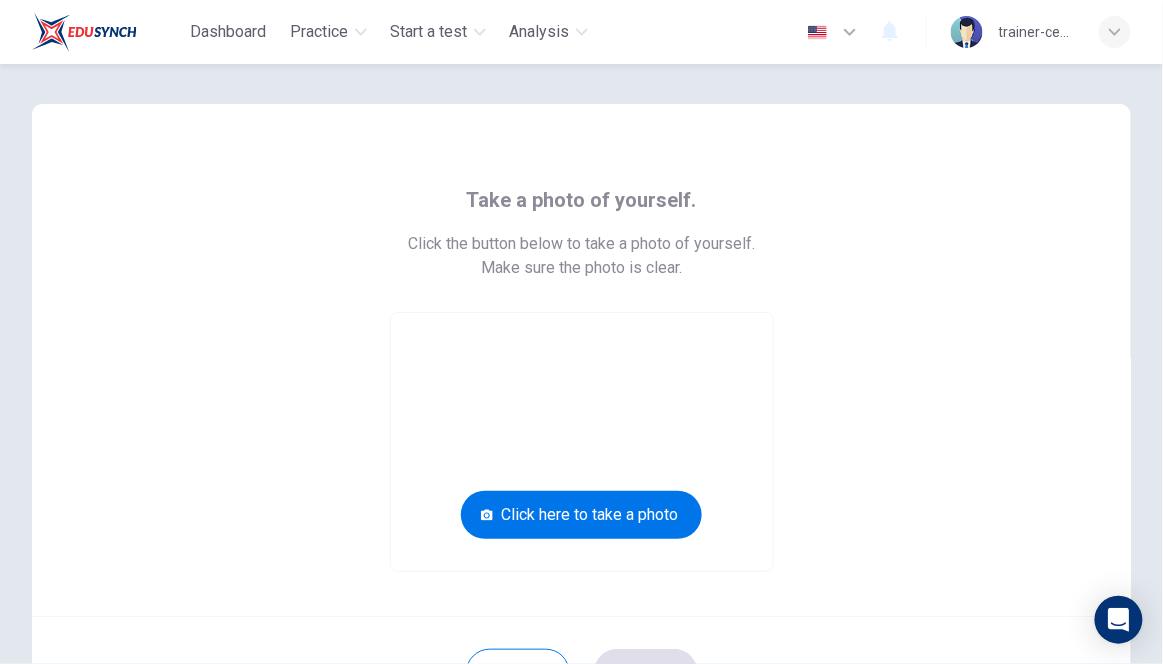 click on "Click here to take a photo" at bounding box center [581, 515] 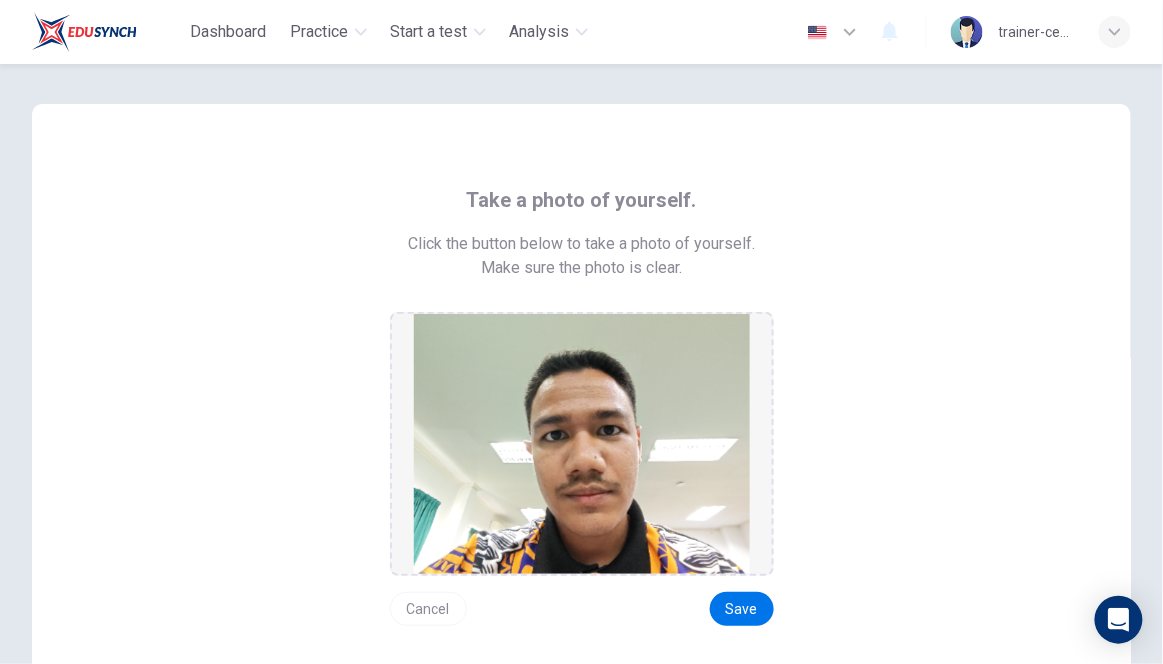 click on "Save" at bounding box center [742, 609] 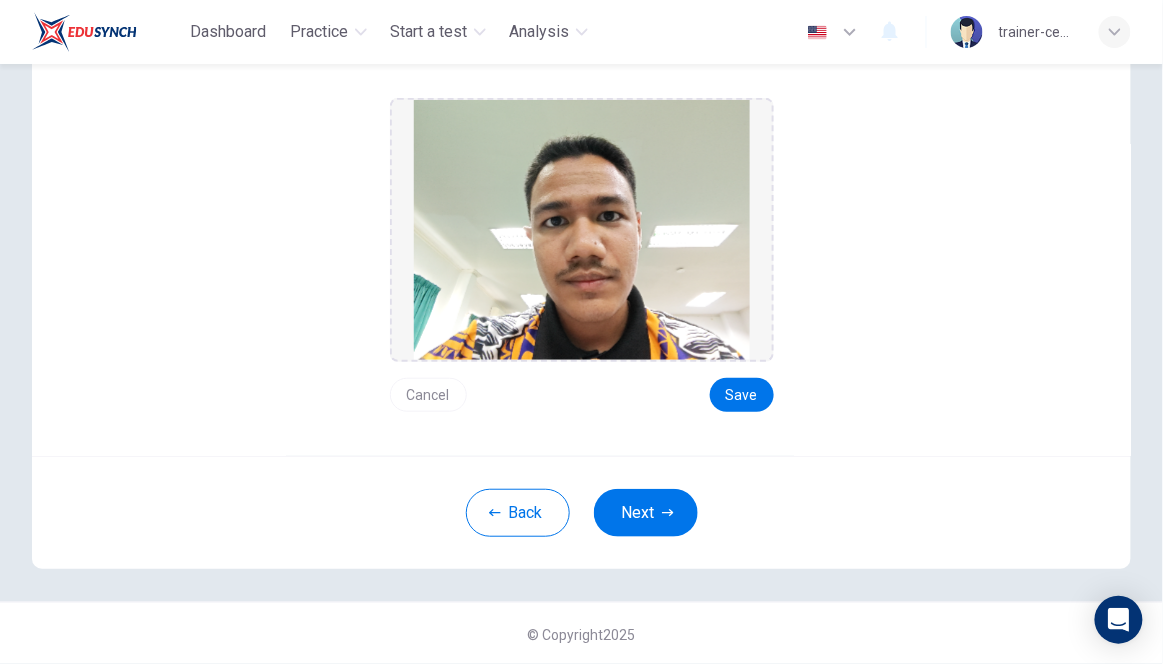 click on "Next" at bounding box center [646, 513] 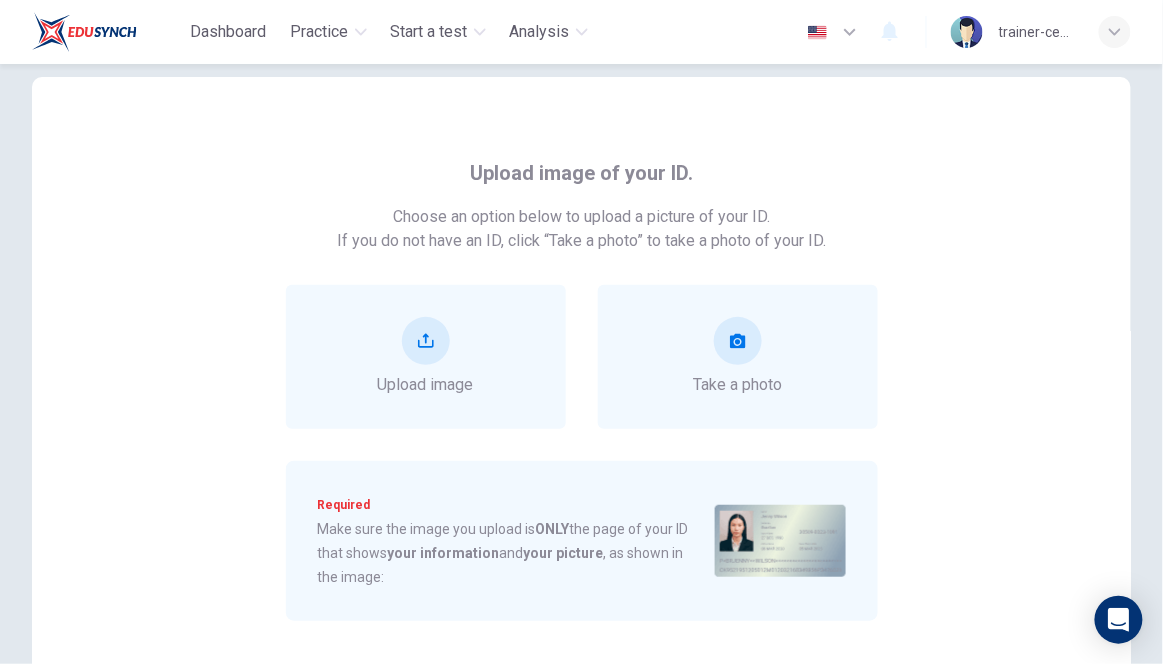 scroll, scrollTop: 0, scrollLeft: 0, axis: both 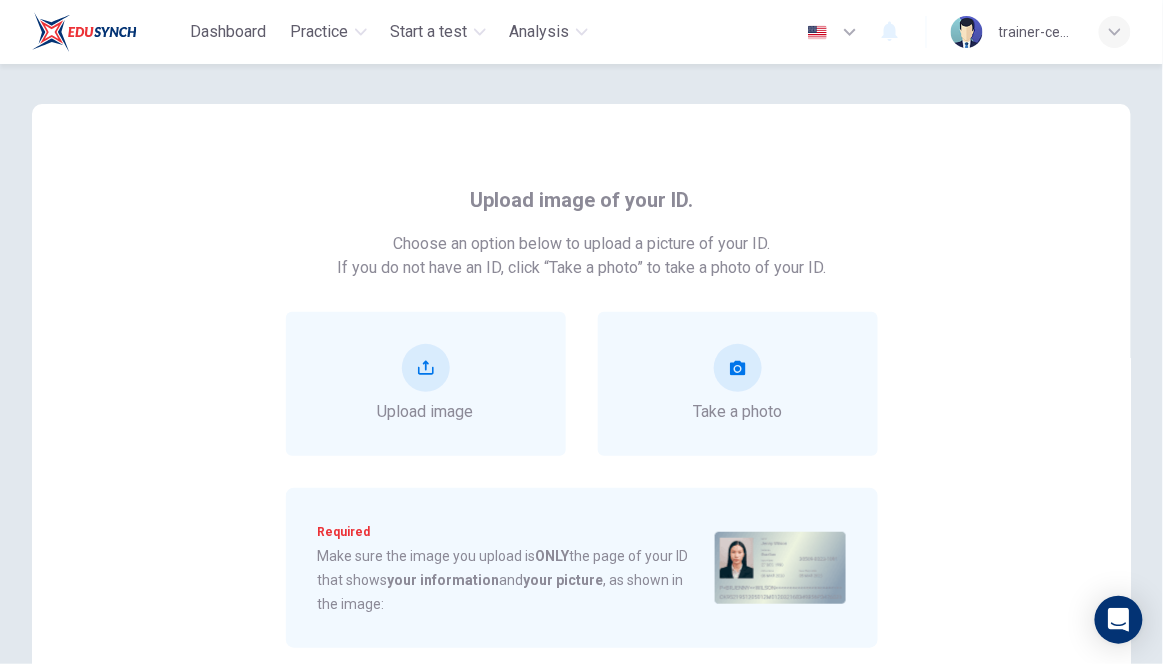 click on "Take a photo" at bounding box center (426, 384) 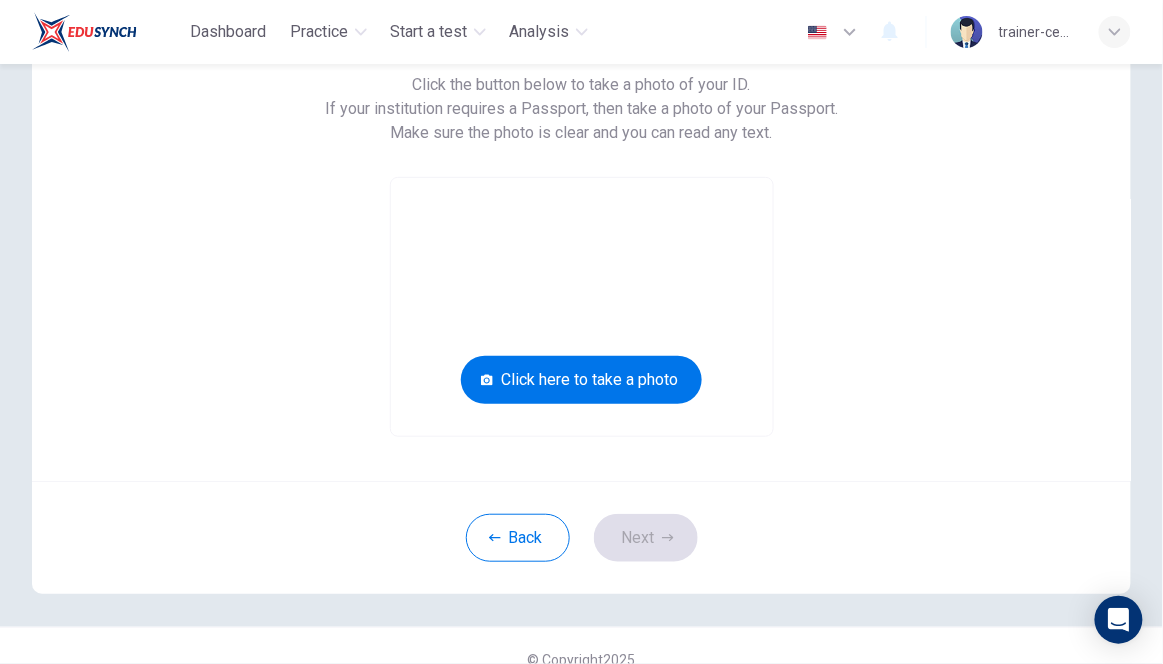 scroll, scrollTop: 185, scrollLeft: 0, axis: vertical 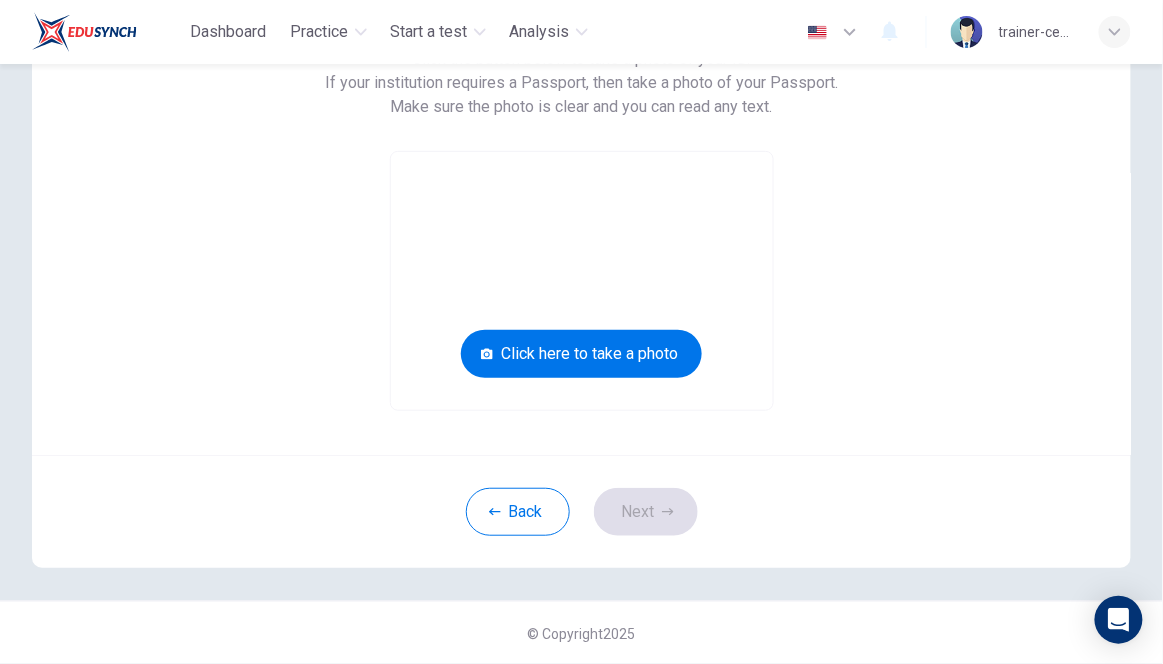 click on "Click here to take a photo" at bounding box center (581, 354) 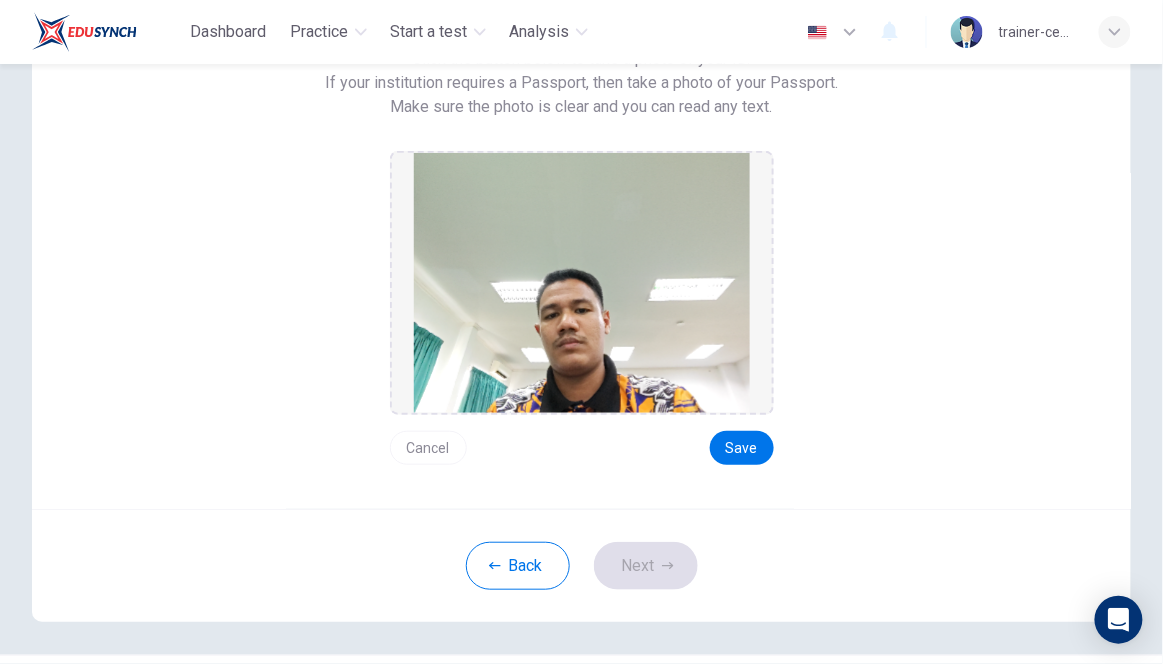click on "Cancel" at bounding box center (428, 448) 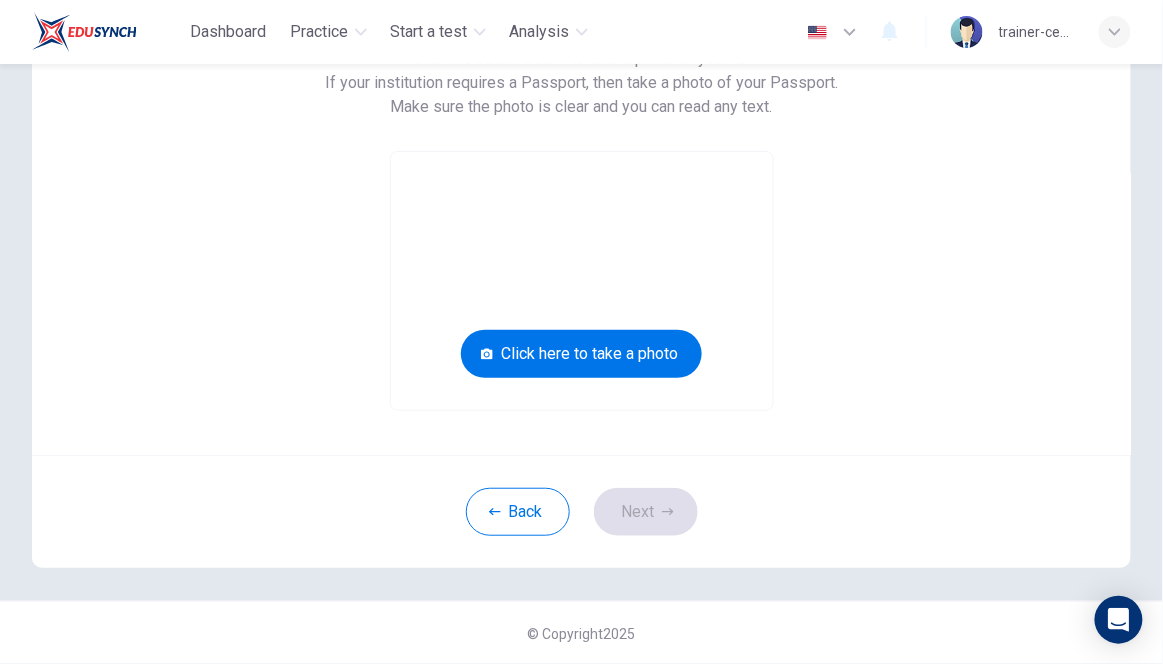 click at bounding box center [487, 354] 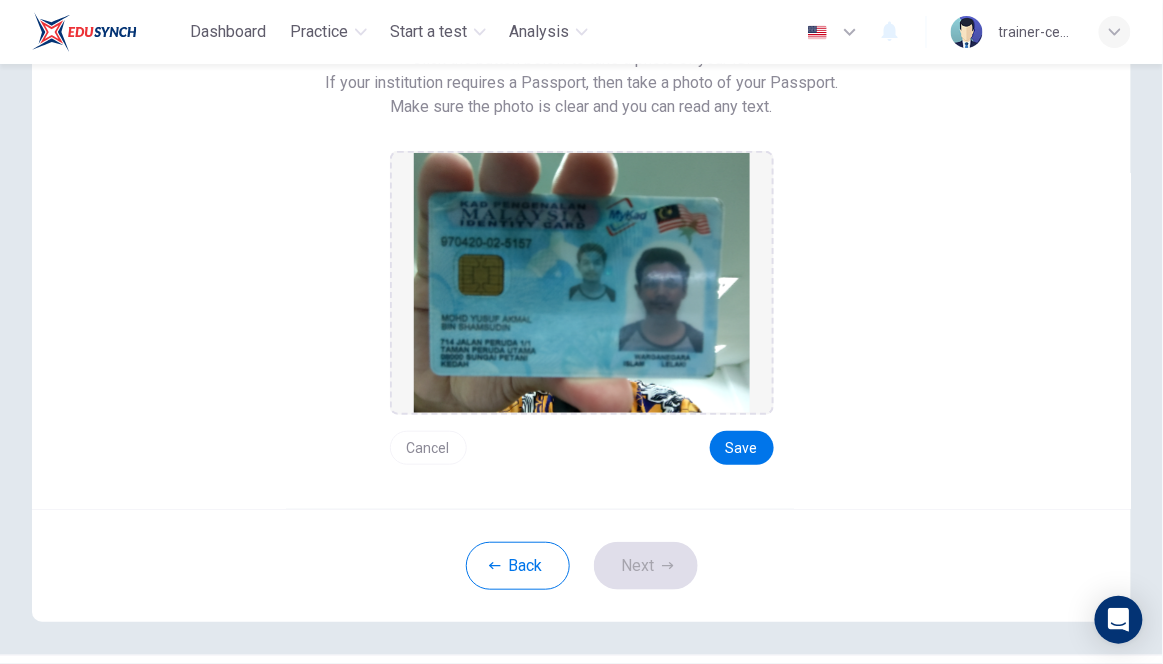 click on "Save" at bounding box center (742, 448) 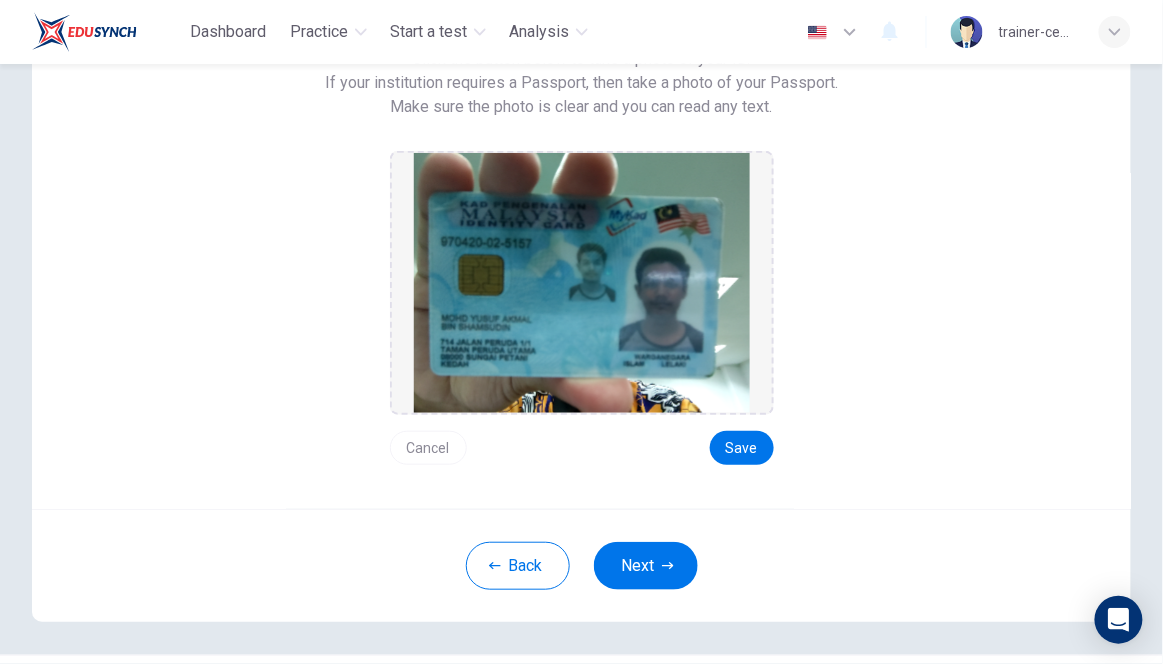 click on "Next" at bounding box center (646, 566) 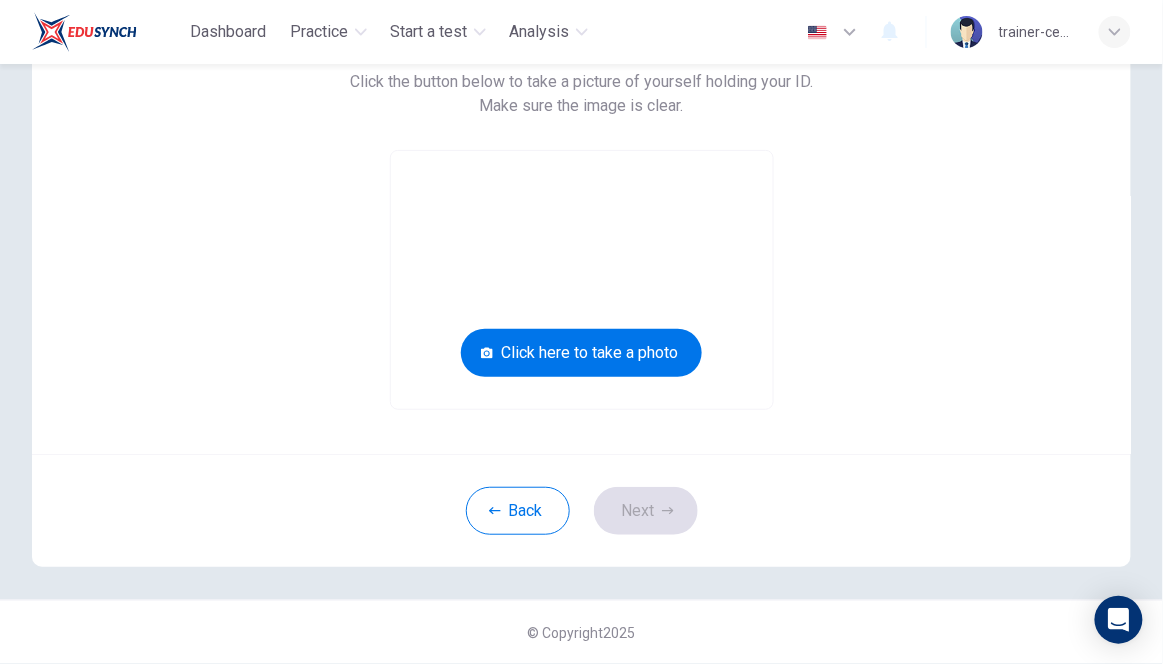 scroll, scrollTop: 161, scrollLeft: 0, axis: vertical 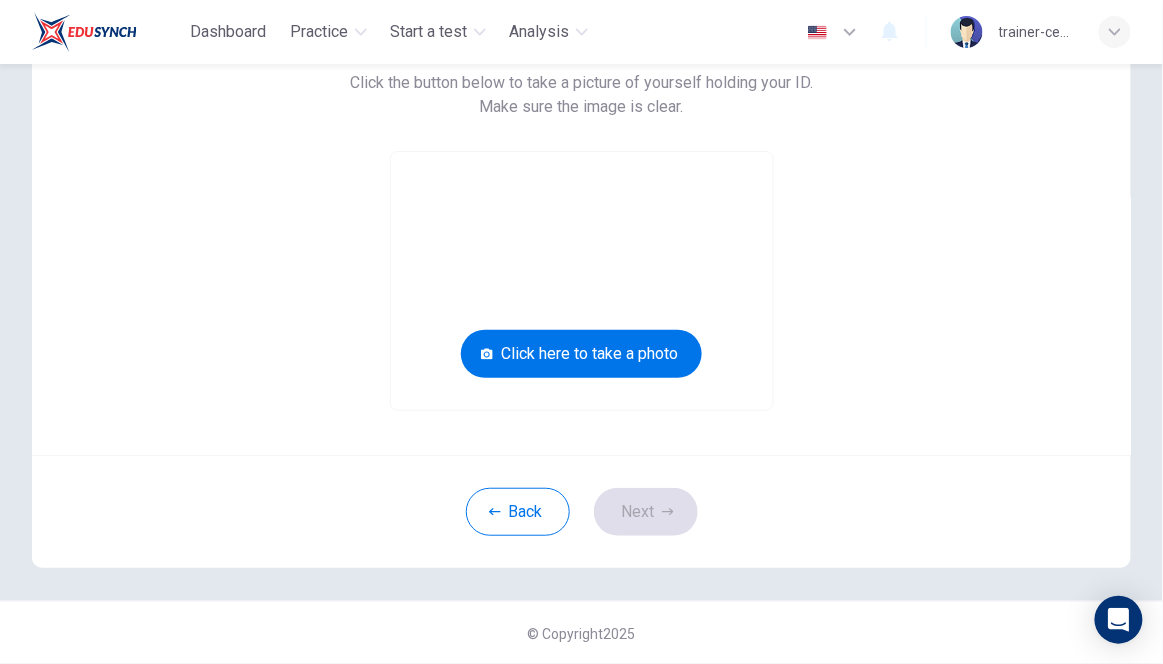 click at bounding box center [487, 354] 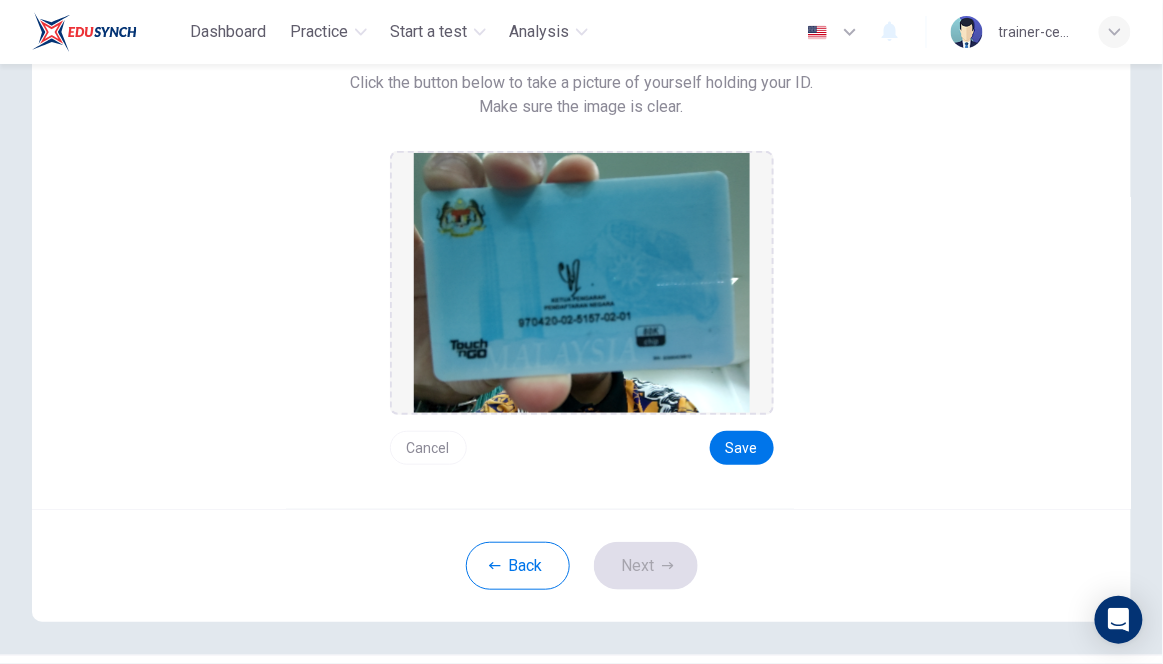click on "Save" at bounding box center [742, 448] 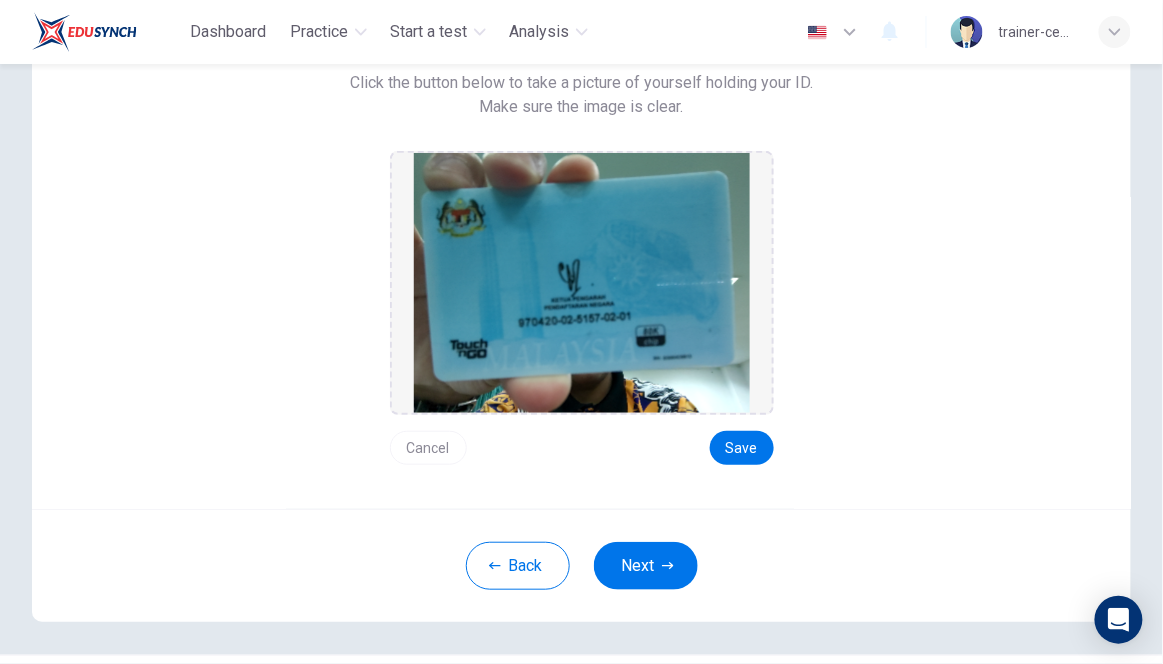 click on "Next" at bounding box center (646, 566) 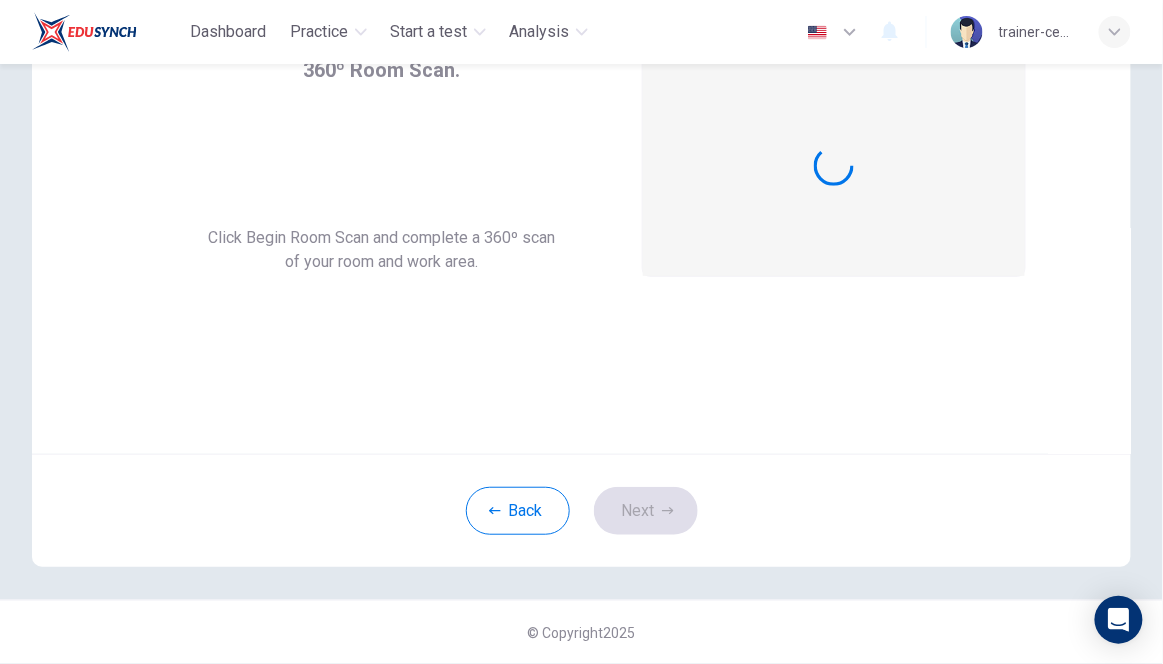 scroll, scrollTop: 129, scrollLeft: 0, axis: vertical 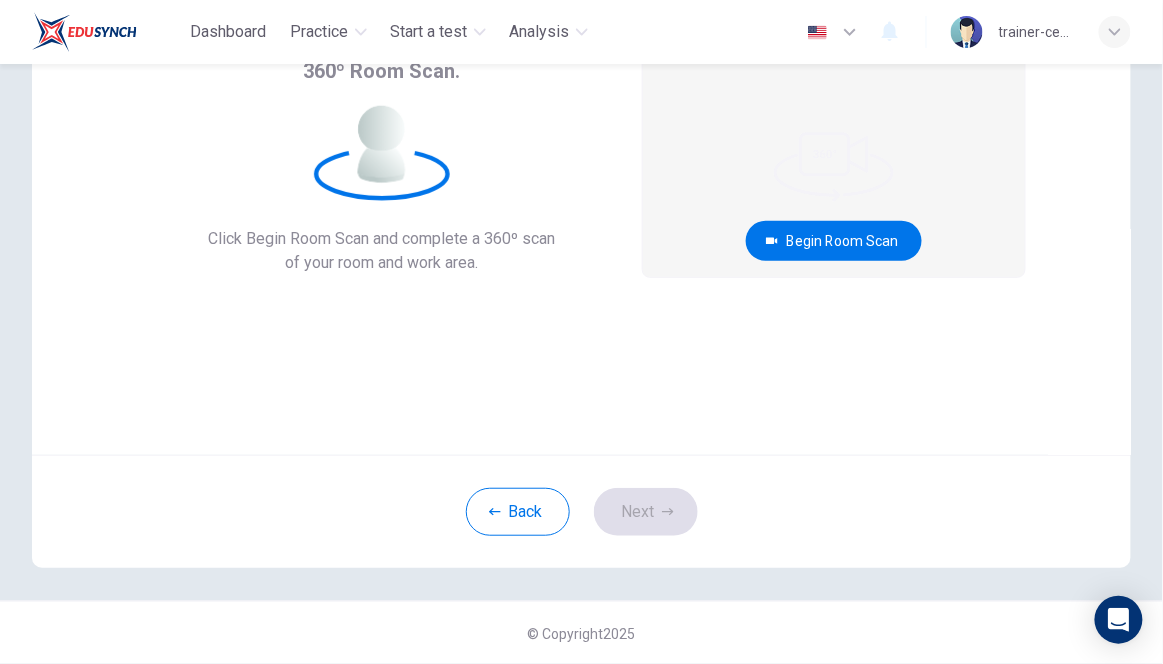 click on "Begin Room Scan" at bounding box center [834, 241] 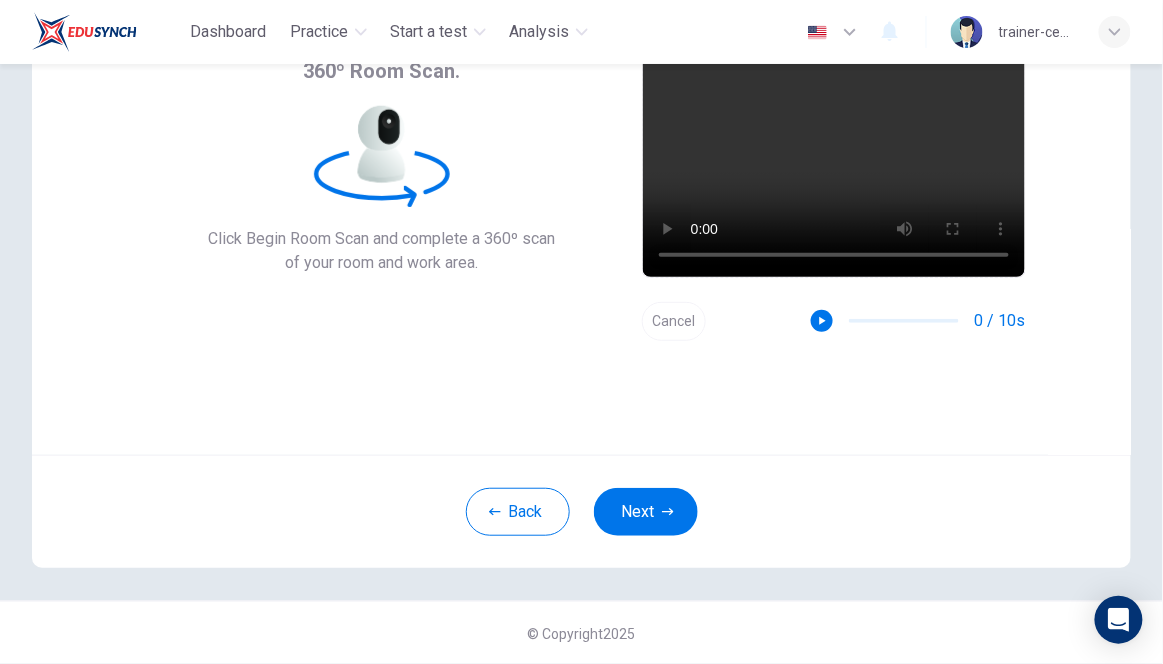click at bounding box center (668, 512) 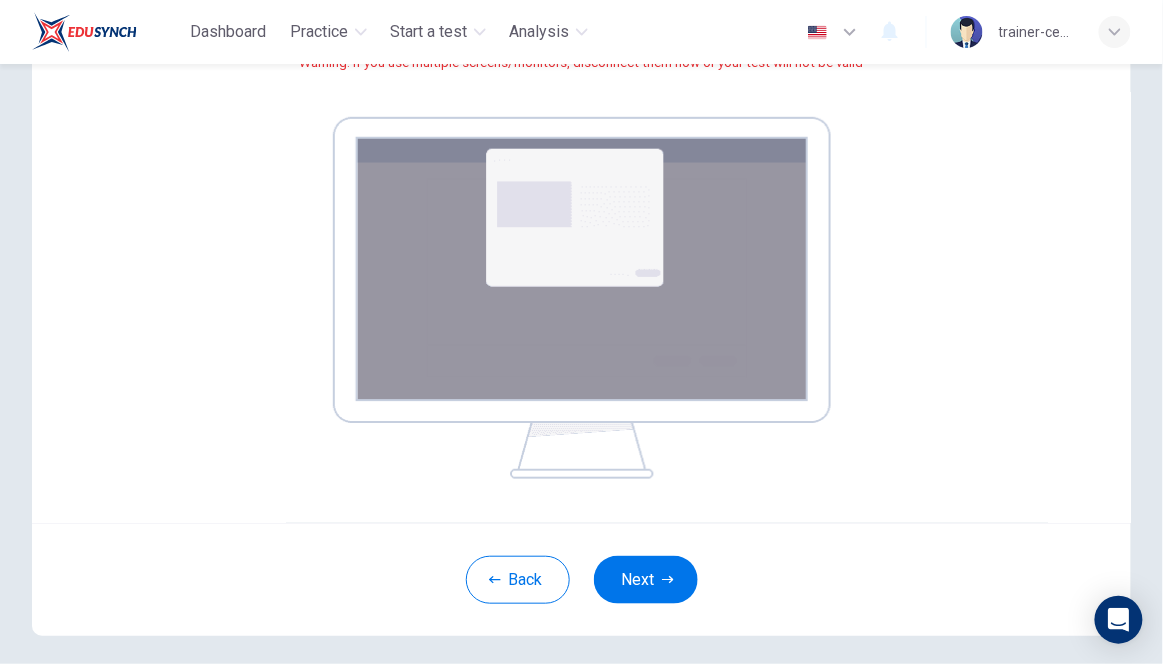 scroll, scrollTop: 334, scrollLeft: 0, axis: vertical 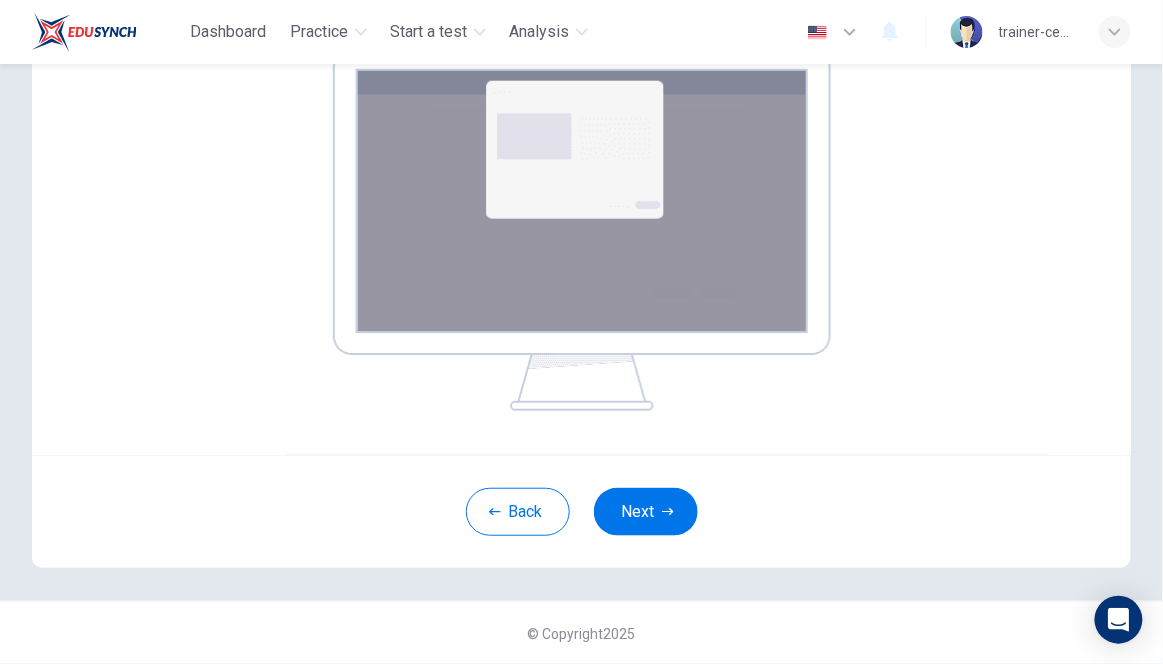 click on "Next" at bounding box center (646, 512) 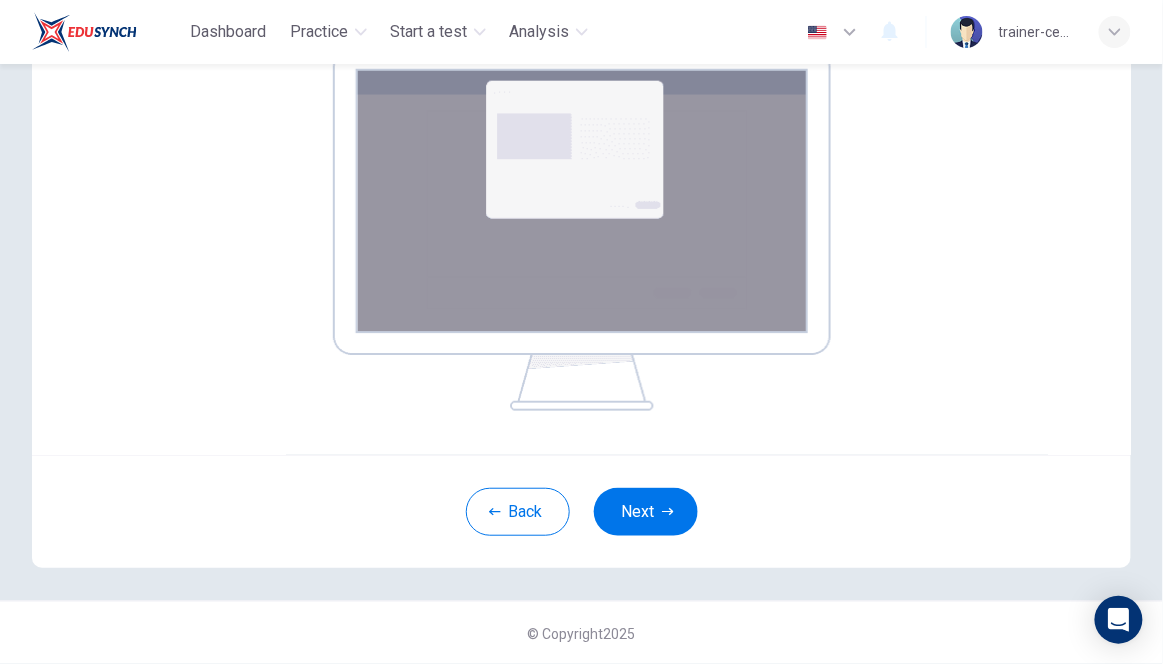 click at bounding box center [668, 512] 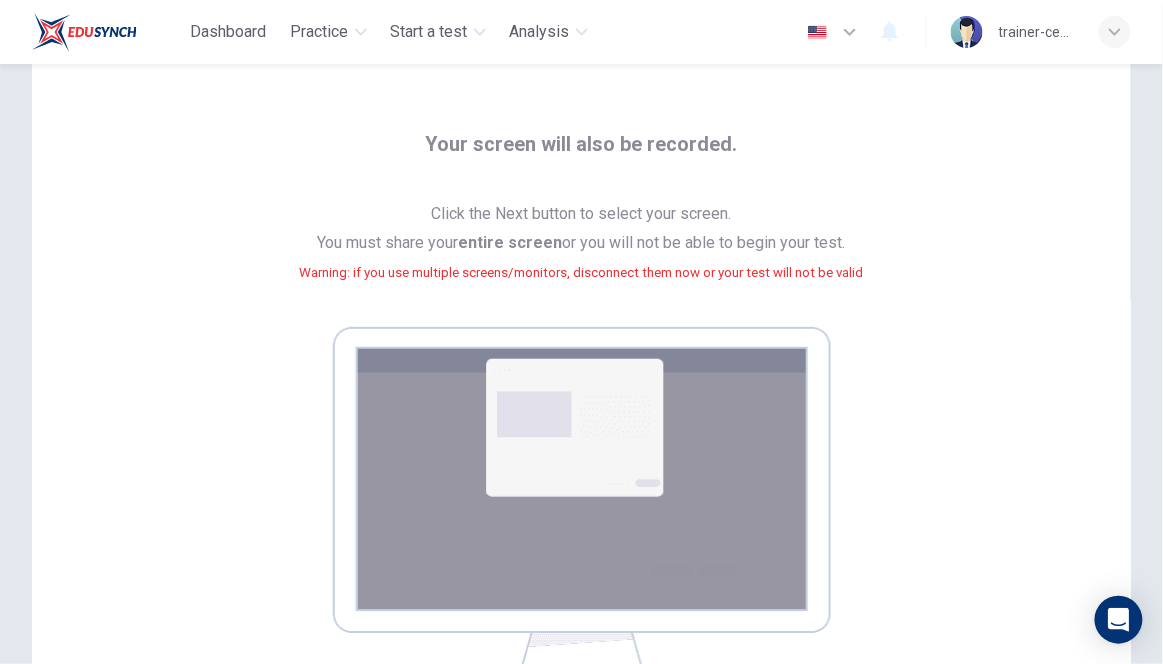 scroll, scrollTop: 0, scrollLeft: 0, axis: both 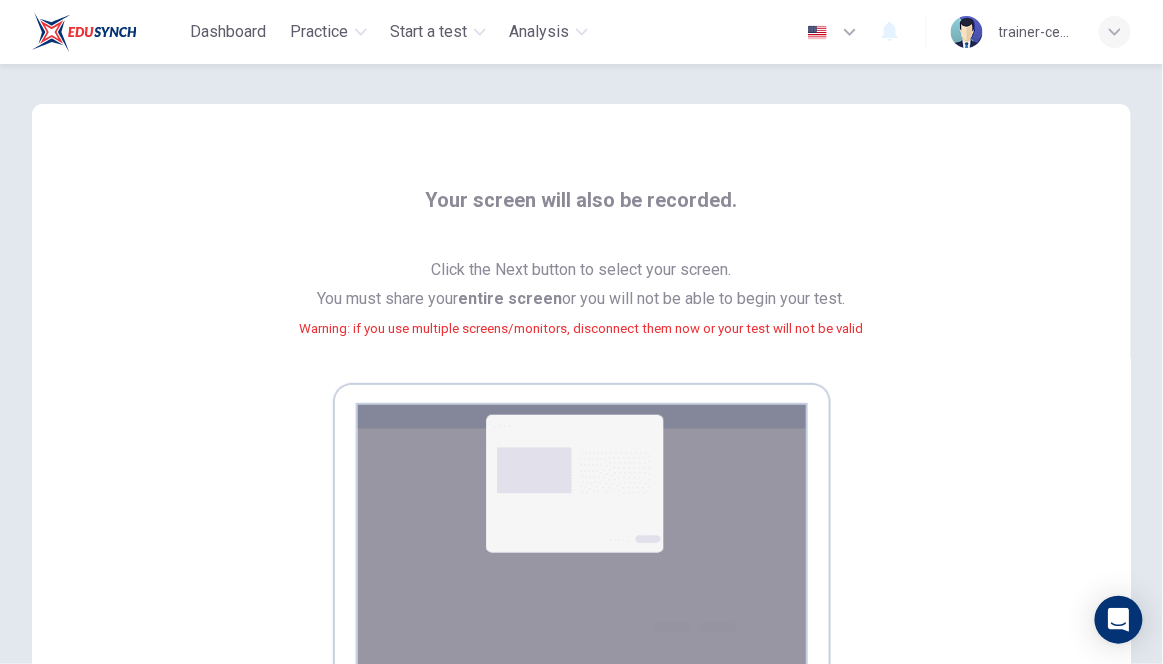 click on "Dashboard Practice Start a test Analysis English en ​ trainer-cefr2" at bounding box center [581, 32] 